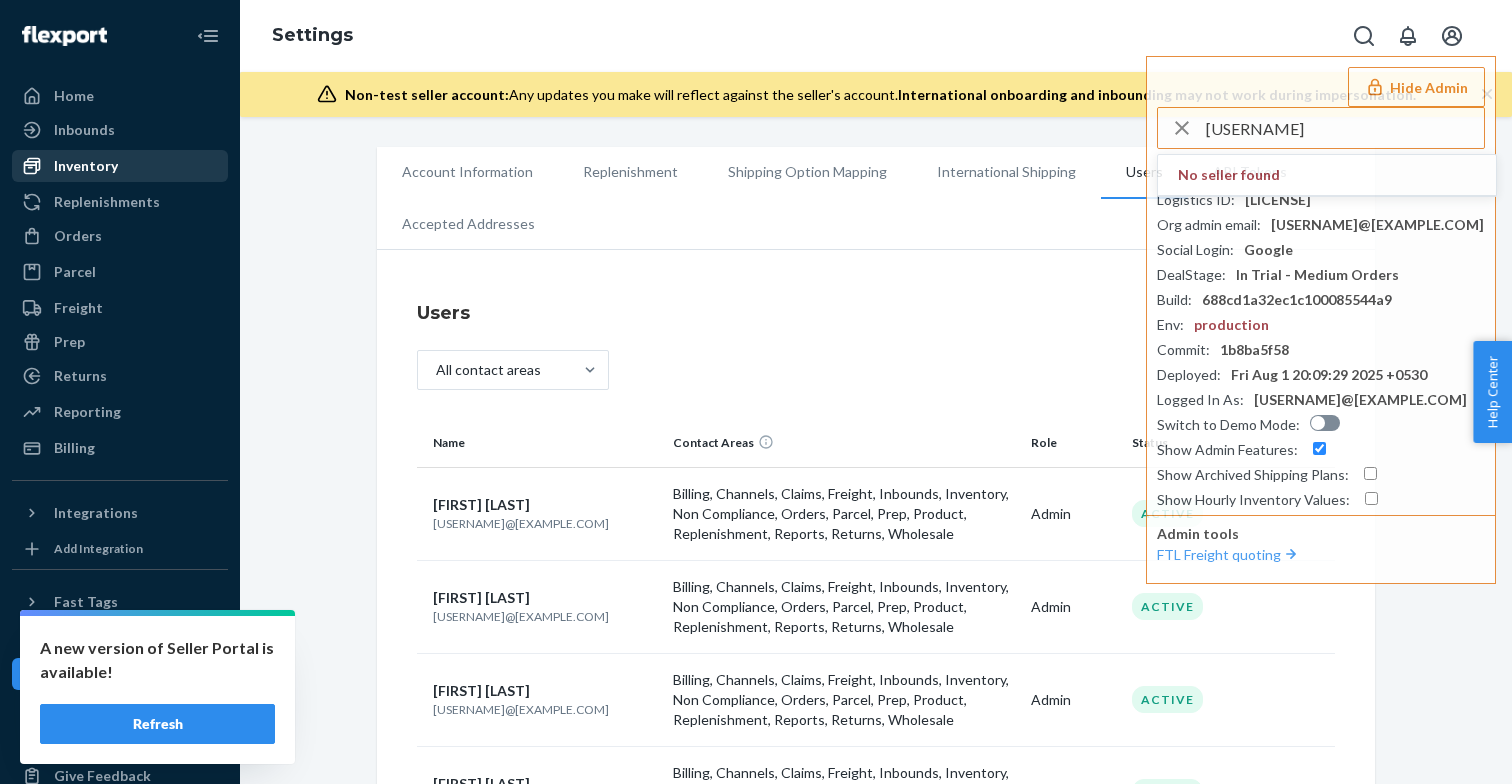 scroll, scrollTop: 0, scrollLeft: 0, axis: both 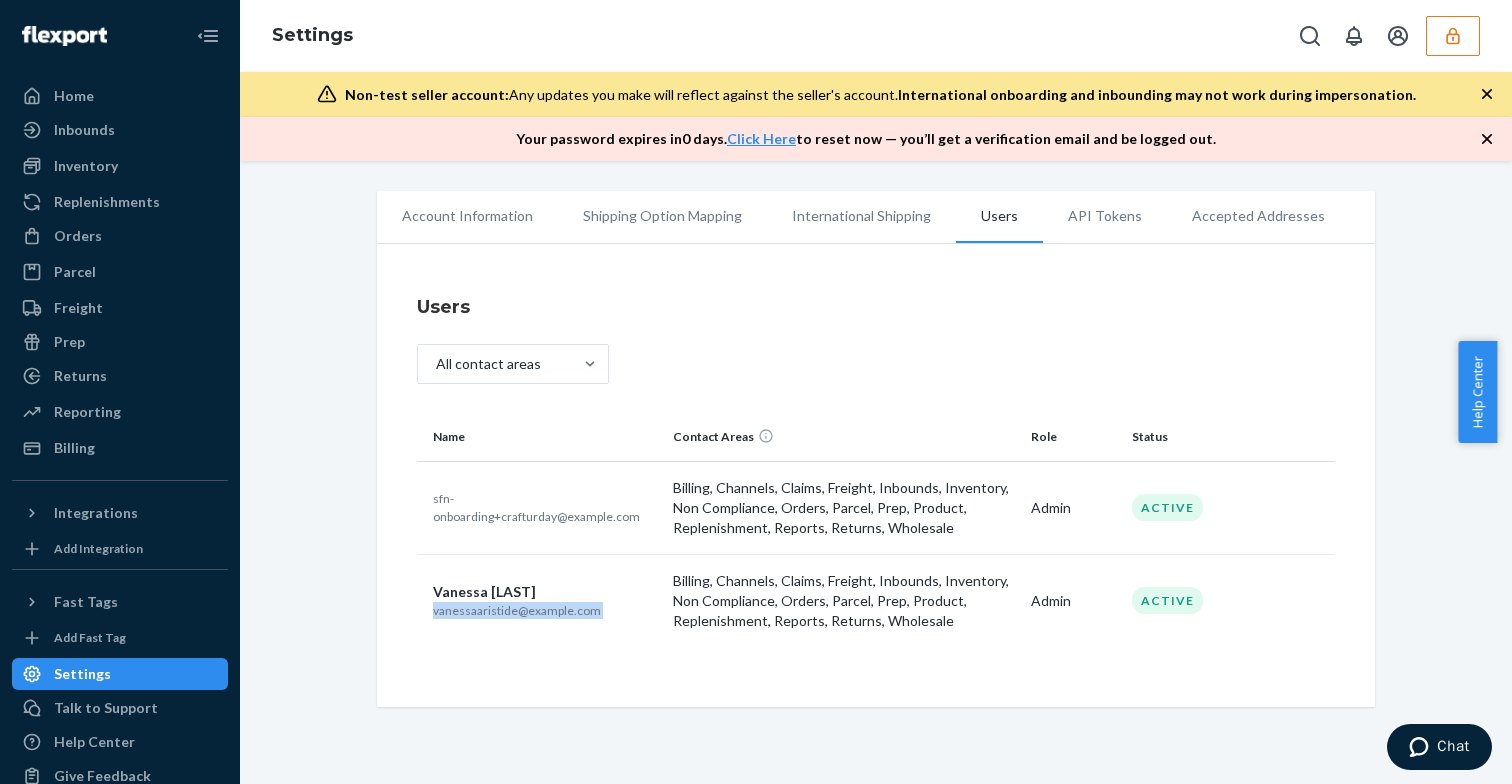 click 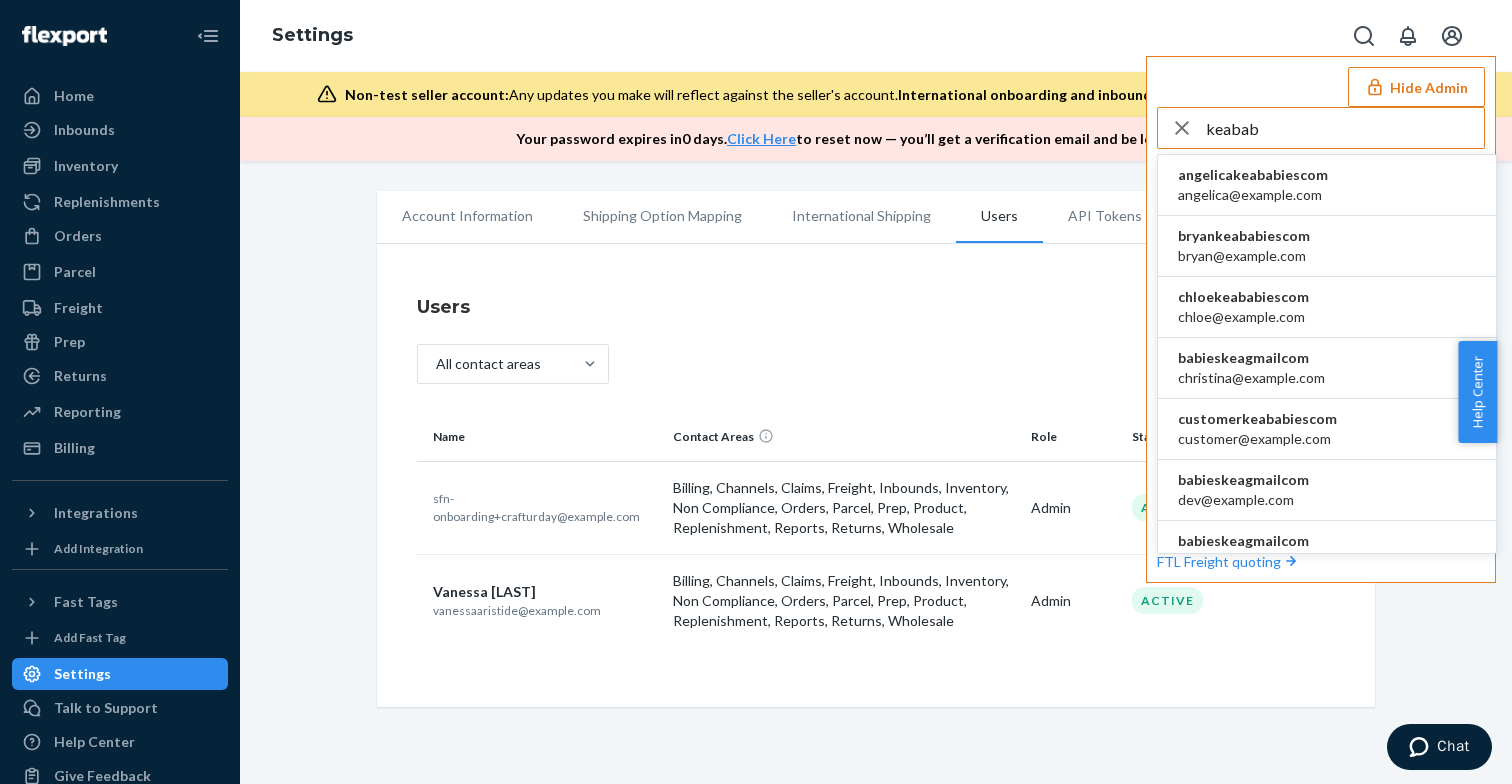 type on "[NAME]" 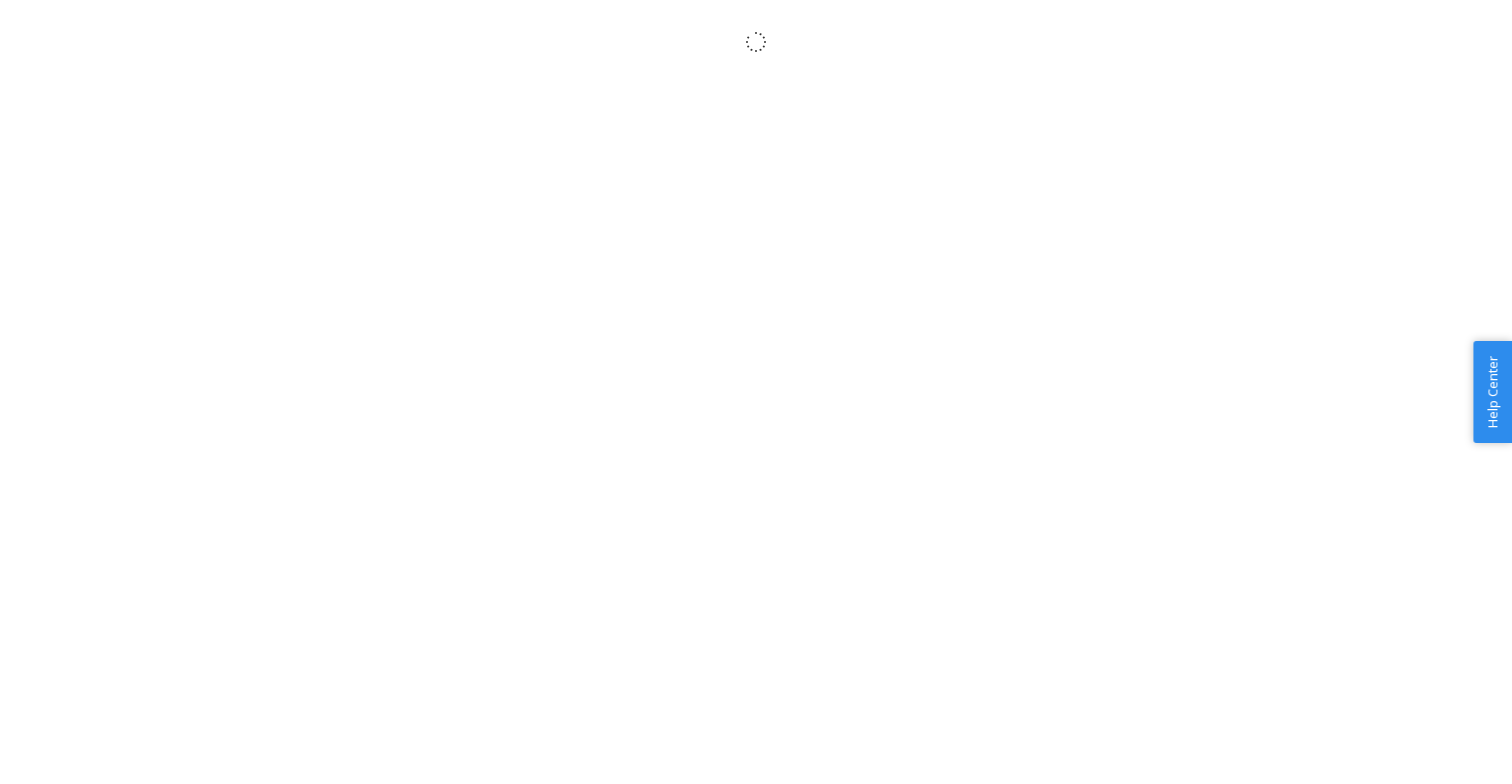 scroll, scrollTop: 0, scrollLeft: 0, axis: both 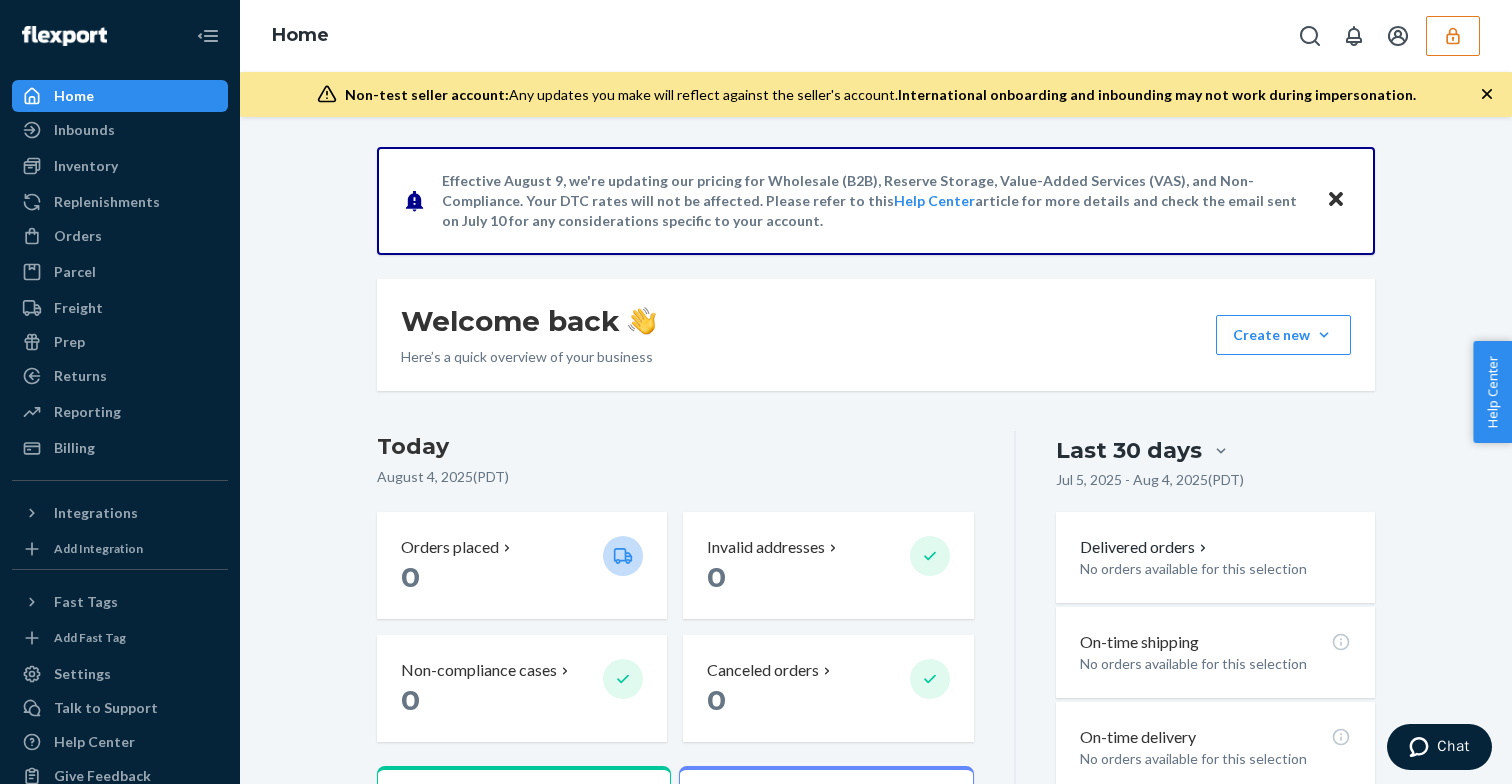 click at bounding box center (1453, 36) 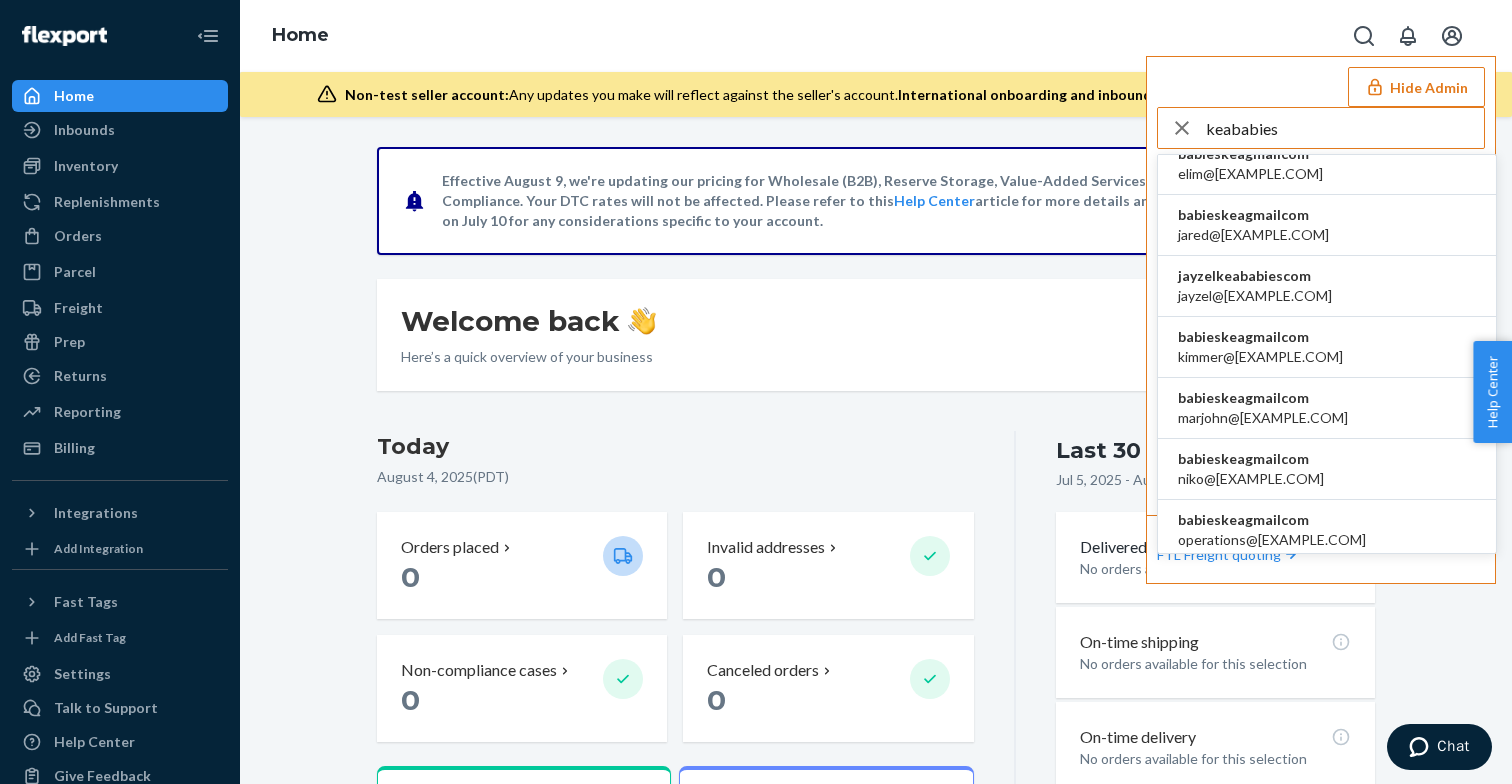 scroll, scrollTop: 0, scrollLeft: 0, axis: both 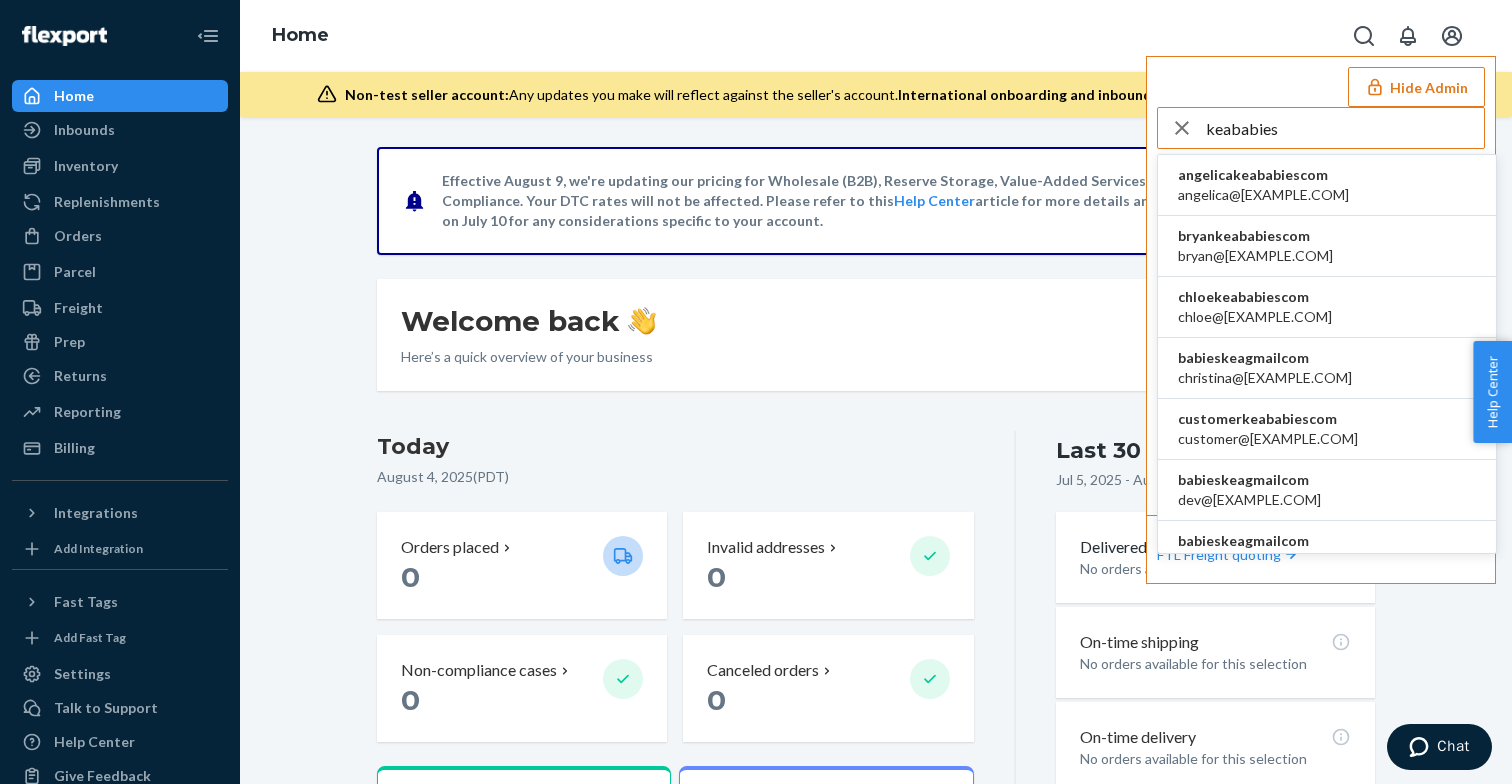 type on "keababies" 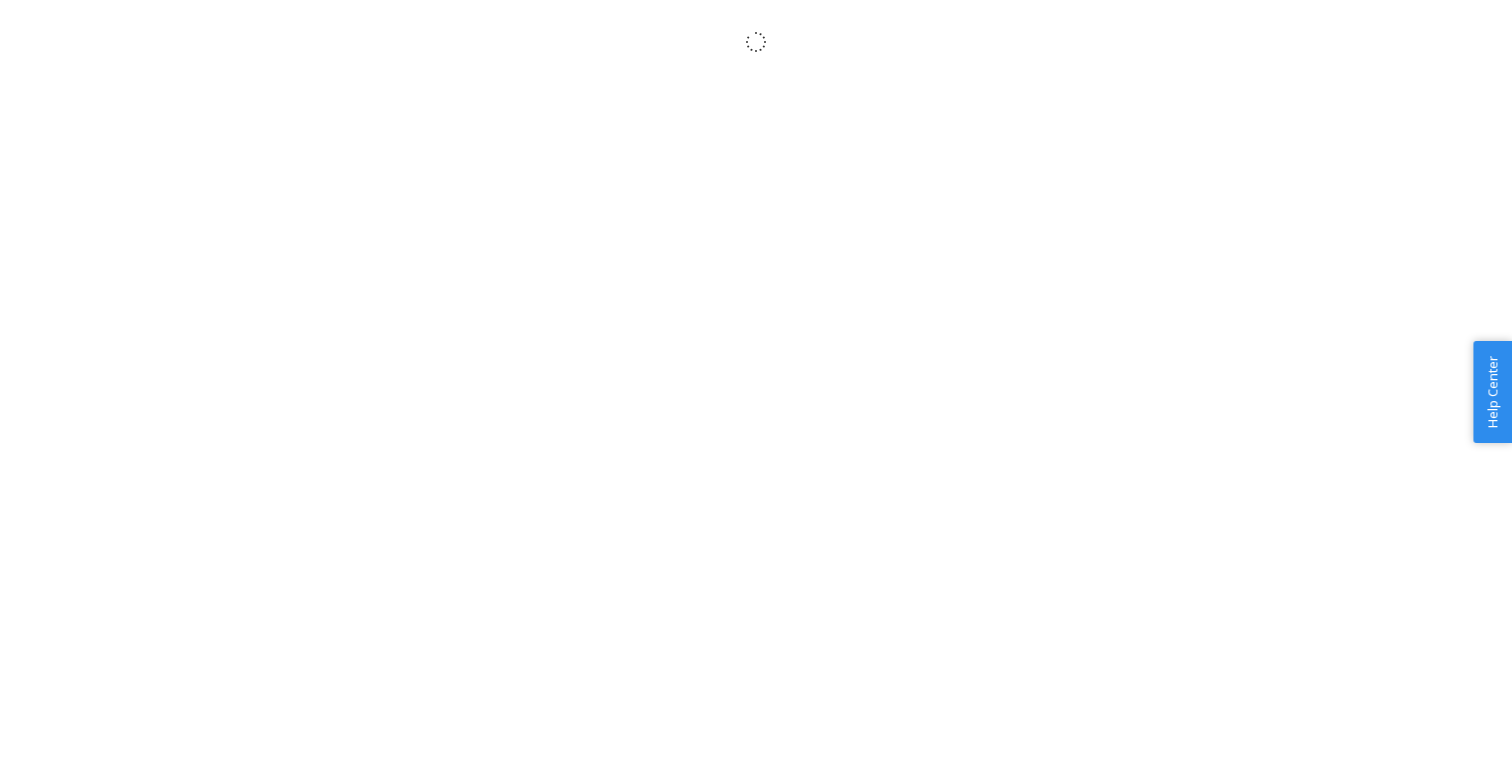 scroll, scrollTop: 0, scrollLeft: 0, axis: both 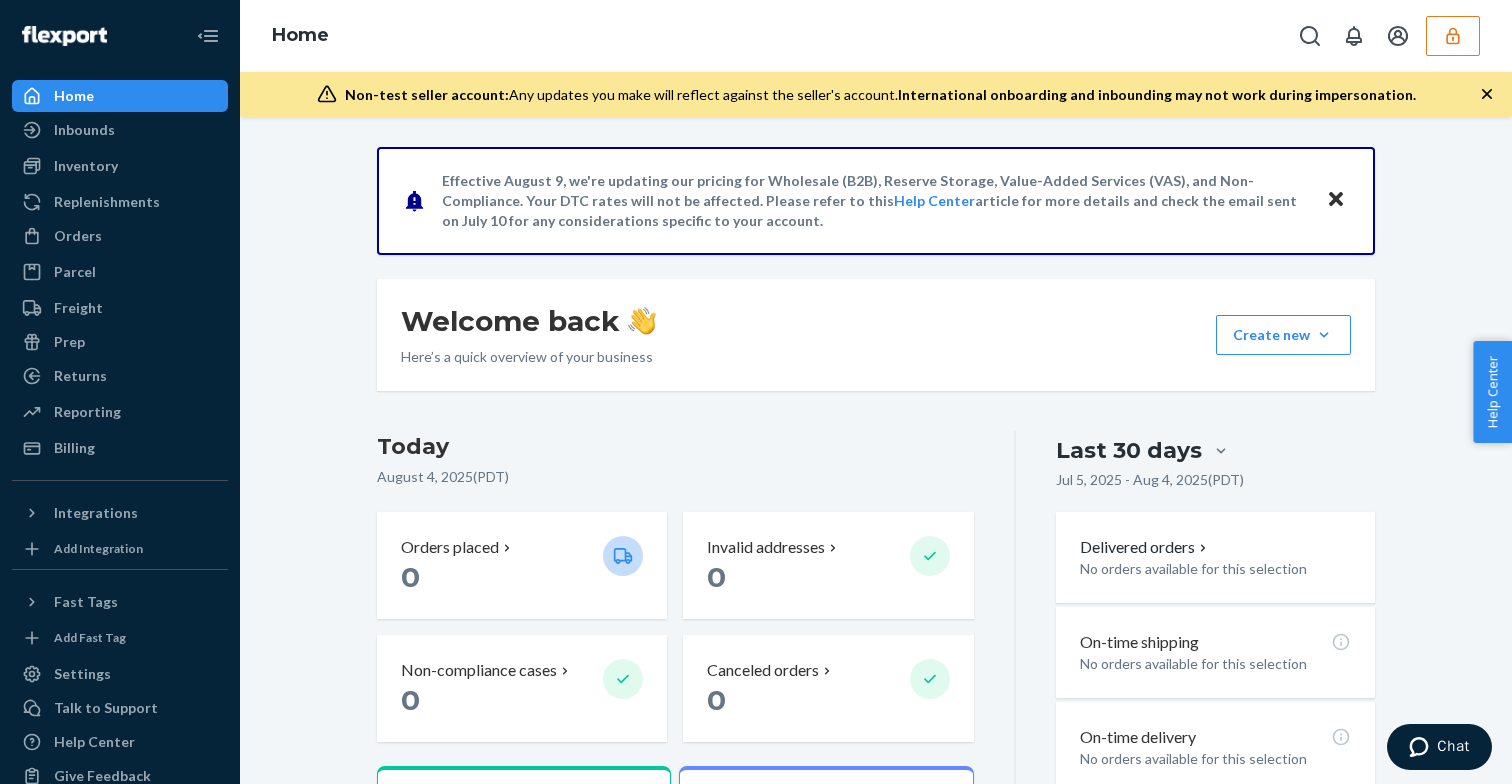click at bounding box center (1453, 36) 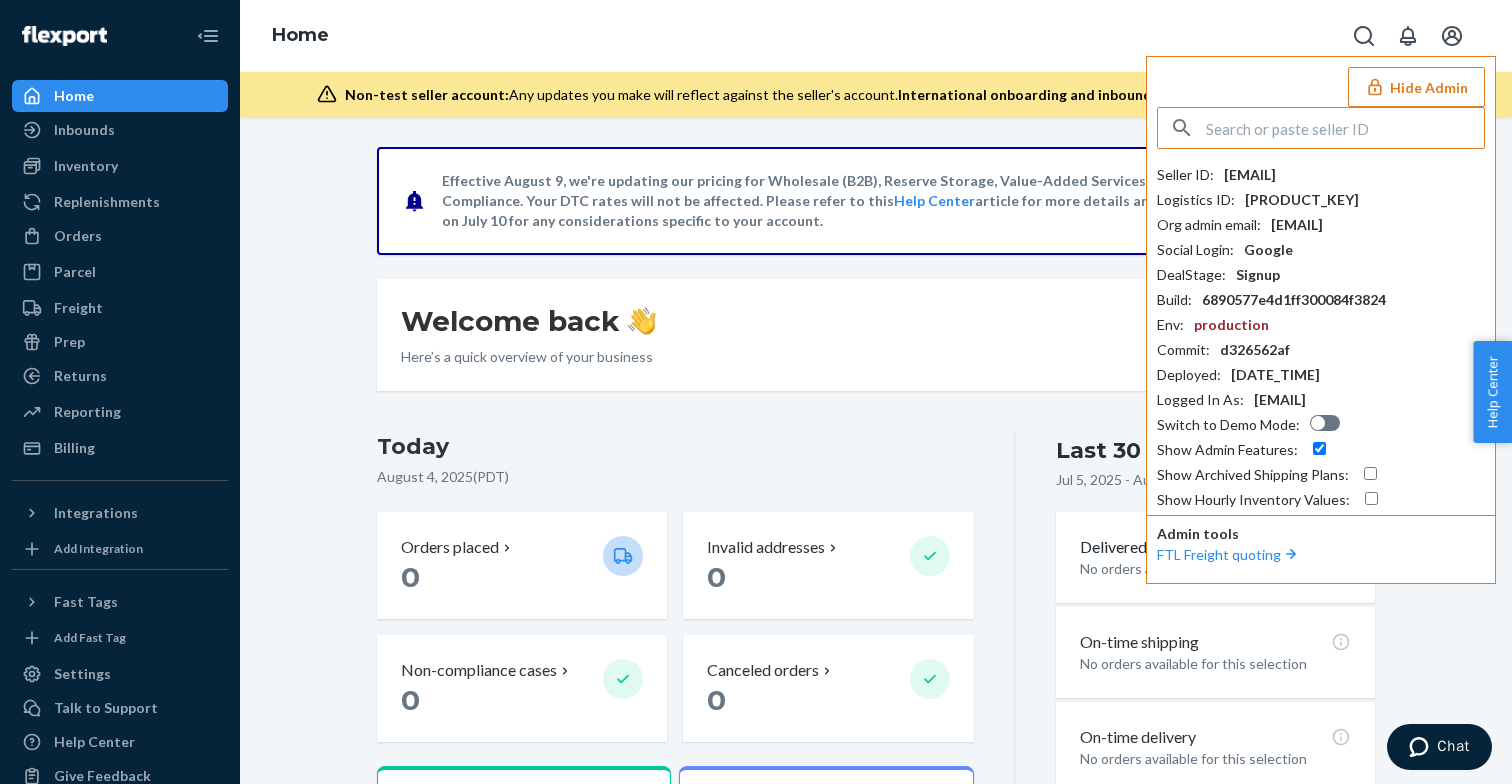 click at bounding box center [1345, 128] 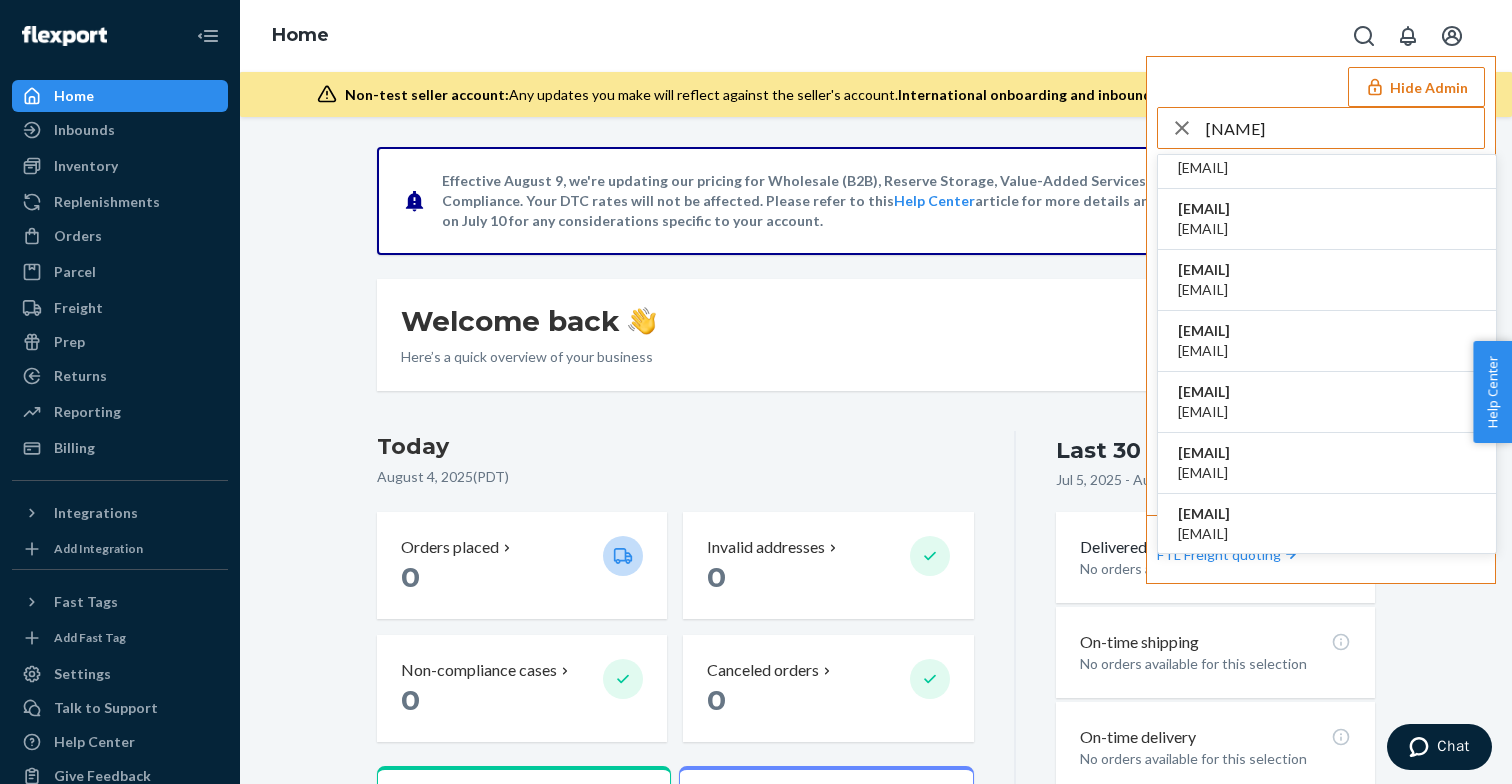 scroll, scrollTop: 150, scrollLeft: 0, axis: vertical 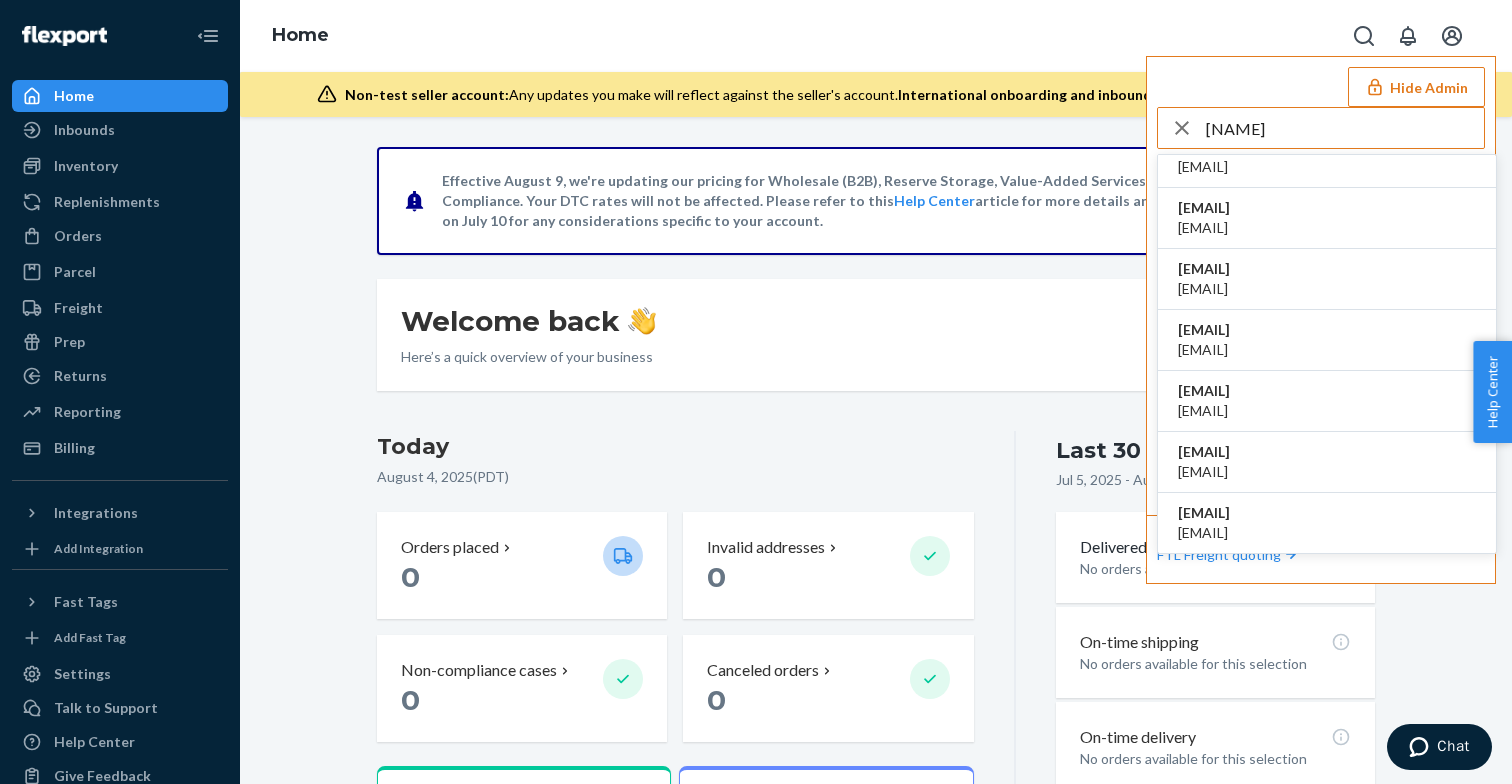 type on "keababie" 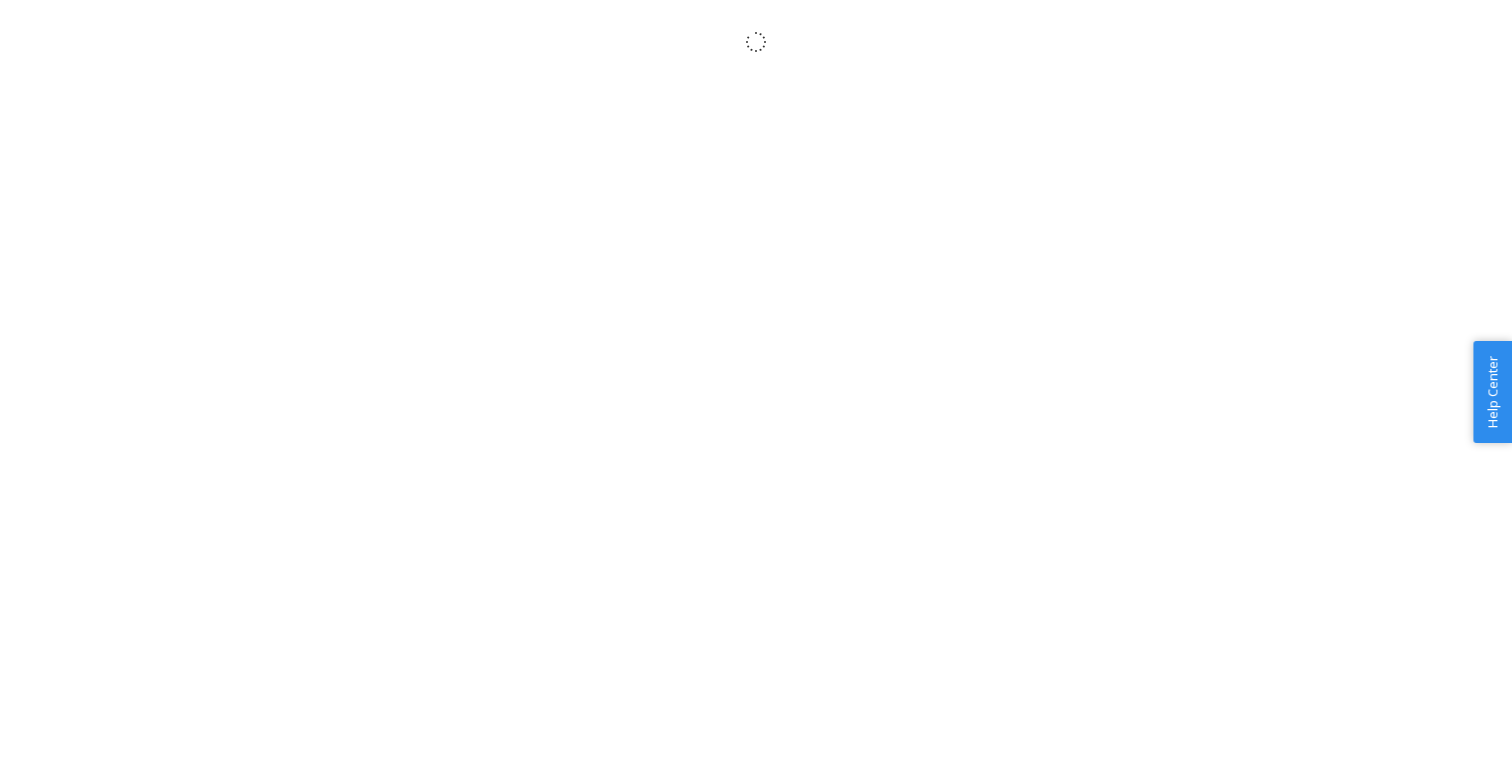 scroll, scrollTop: 0, scrollLeft: 0, axis: both 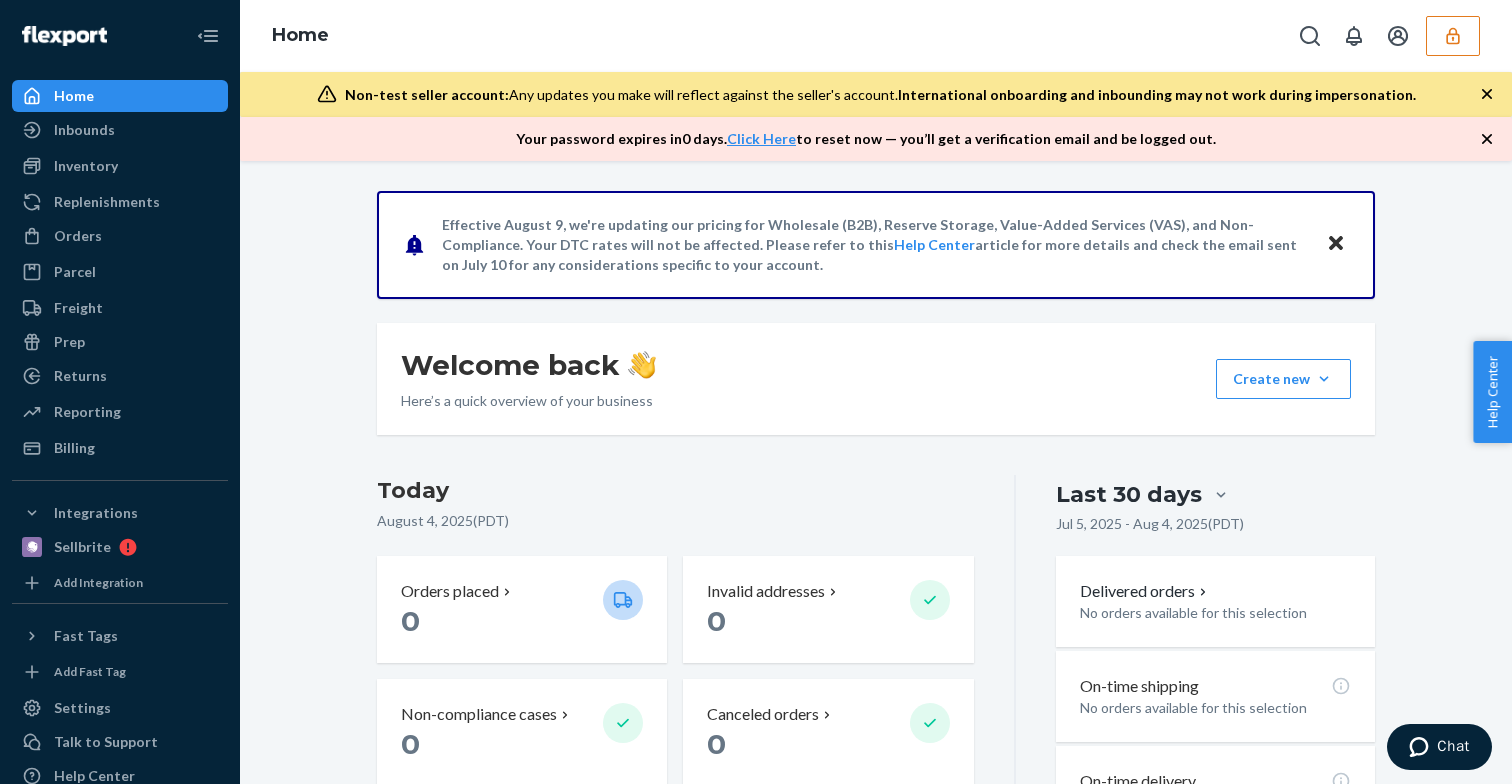 click 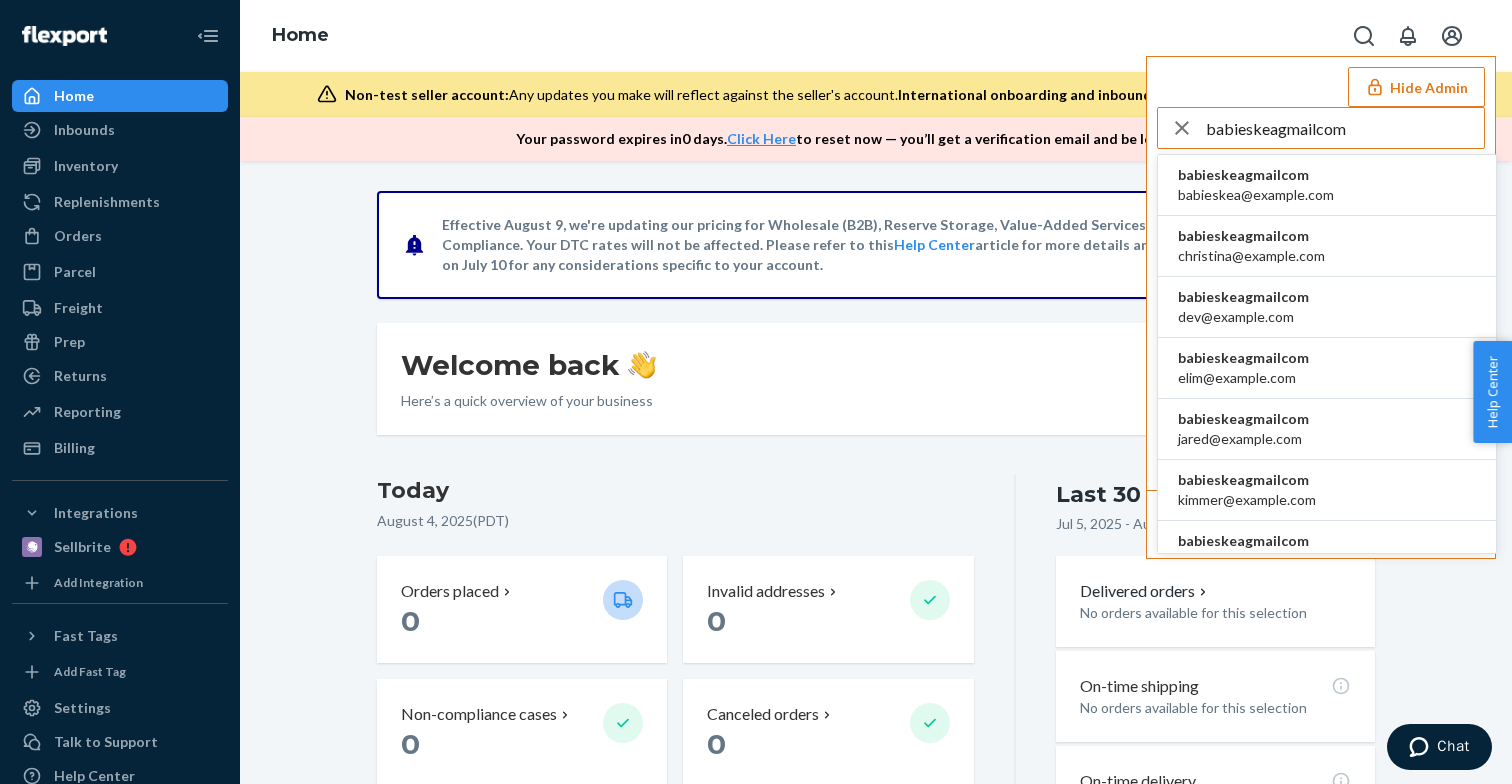 type on "babieskeagmailcom" 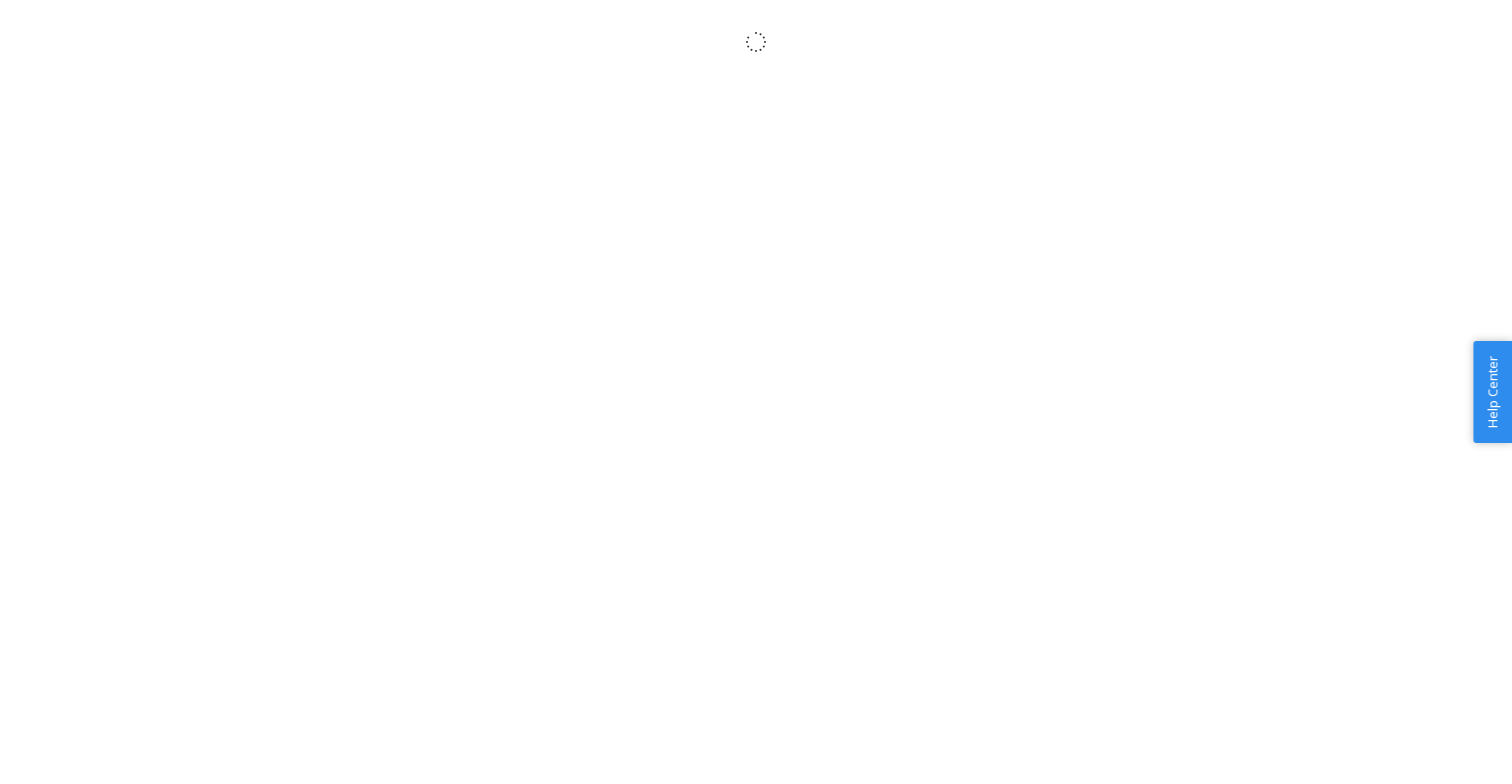 scroll, scrollTop: 0, scrollLeft: 0, axis: both 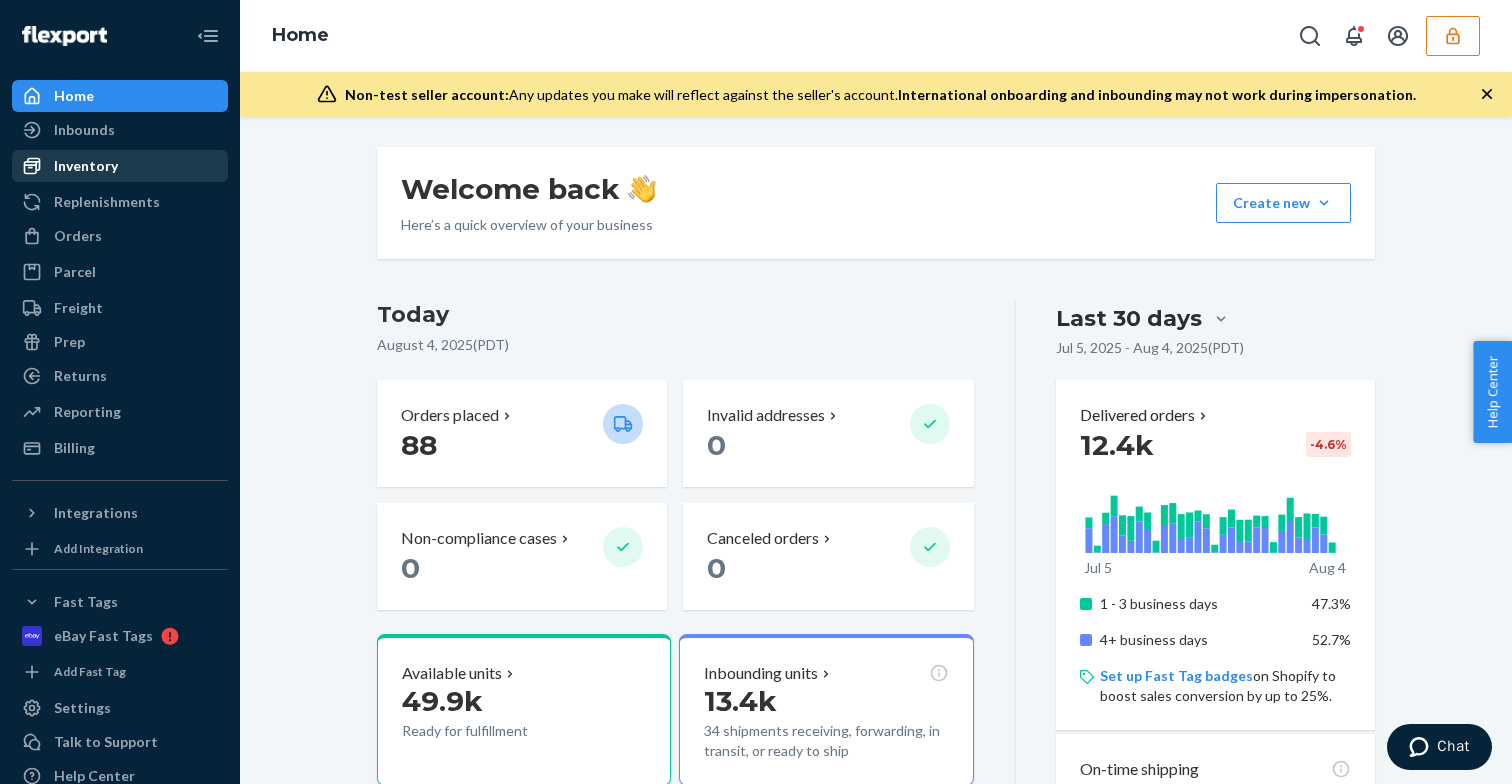 click on "Inventory" at bounding box center [86, 166] 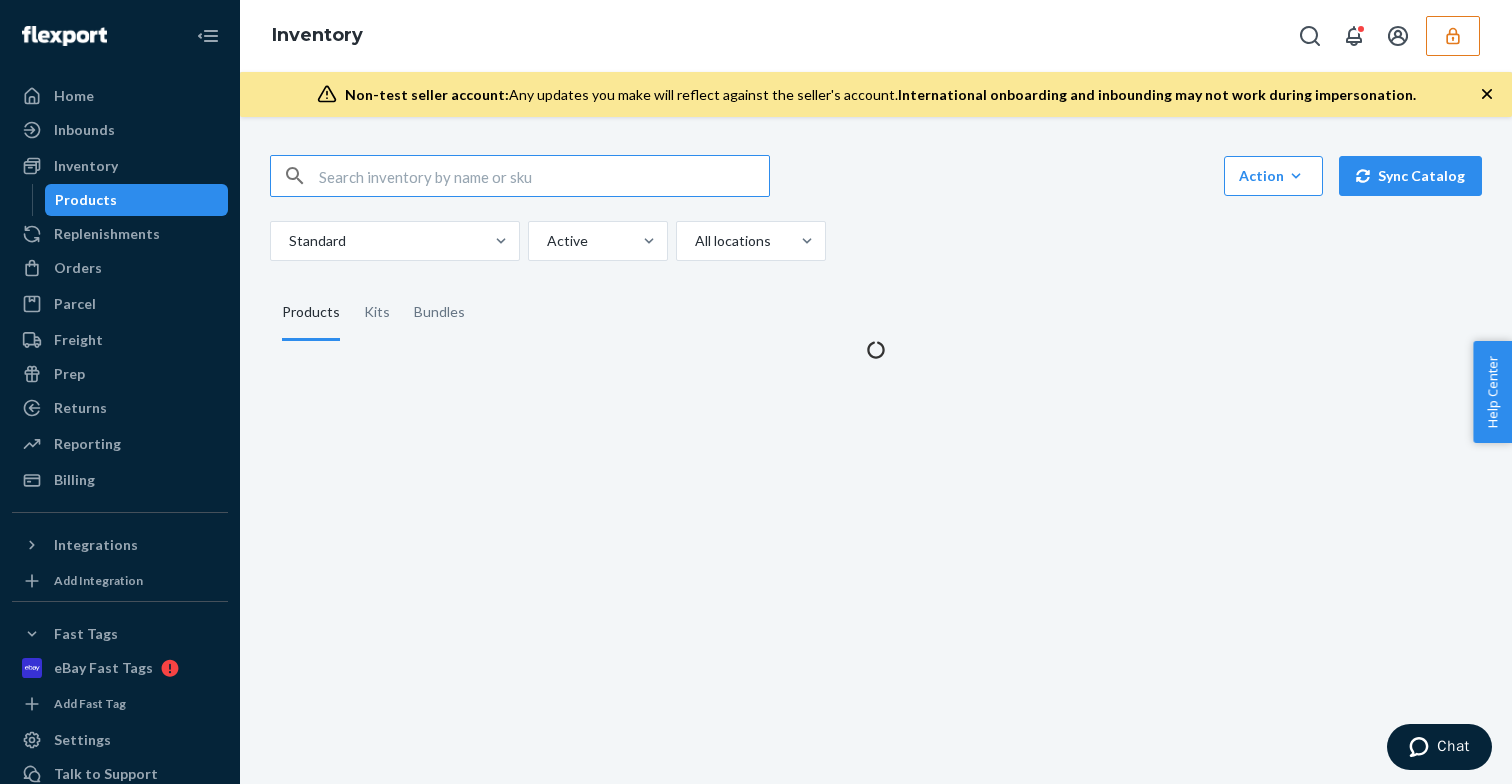 click at bounding box center (544, 176) 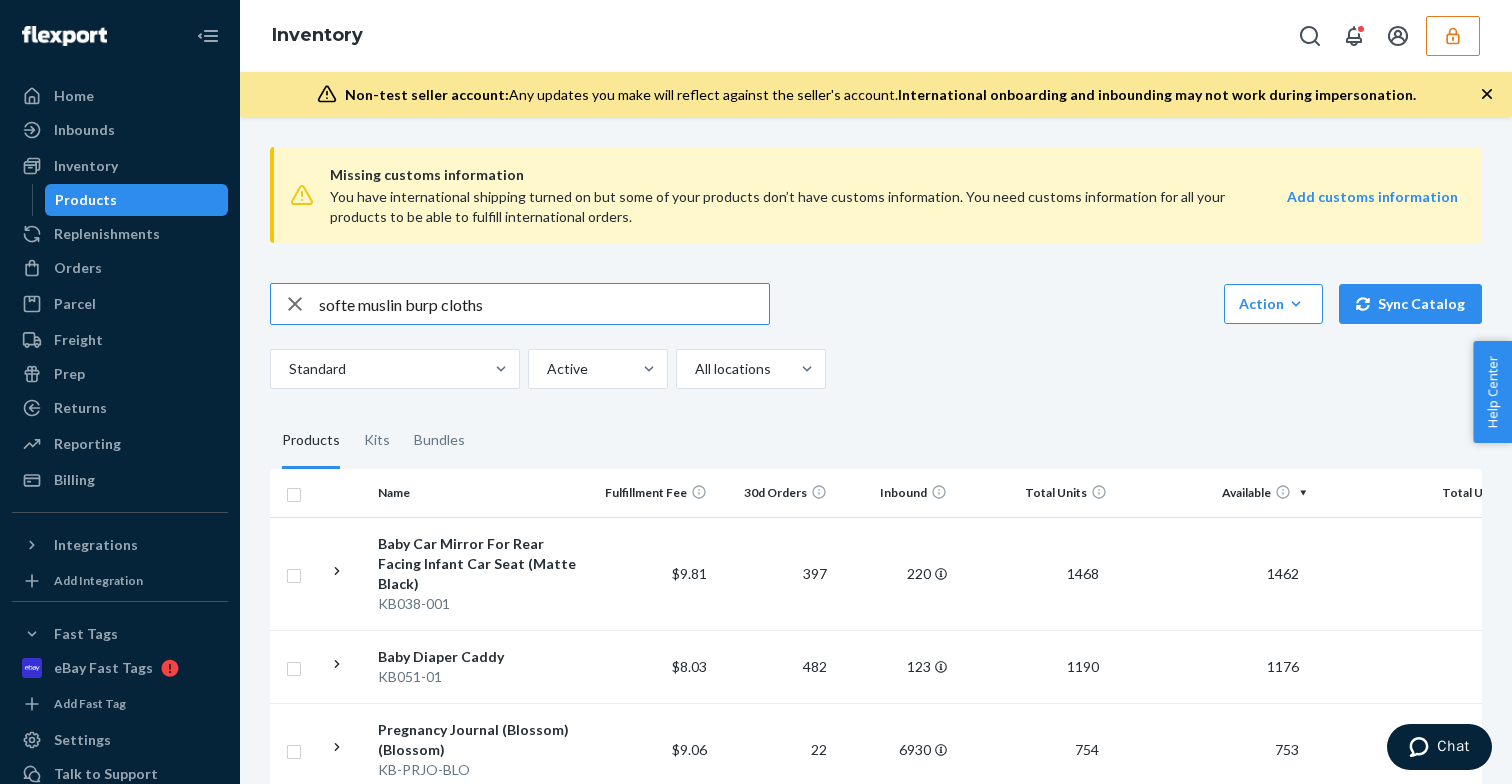type on "softe muslin burp cloths" 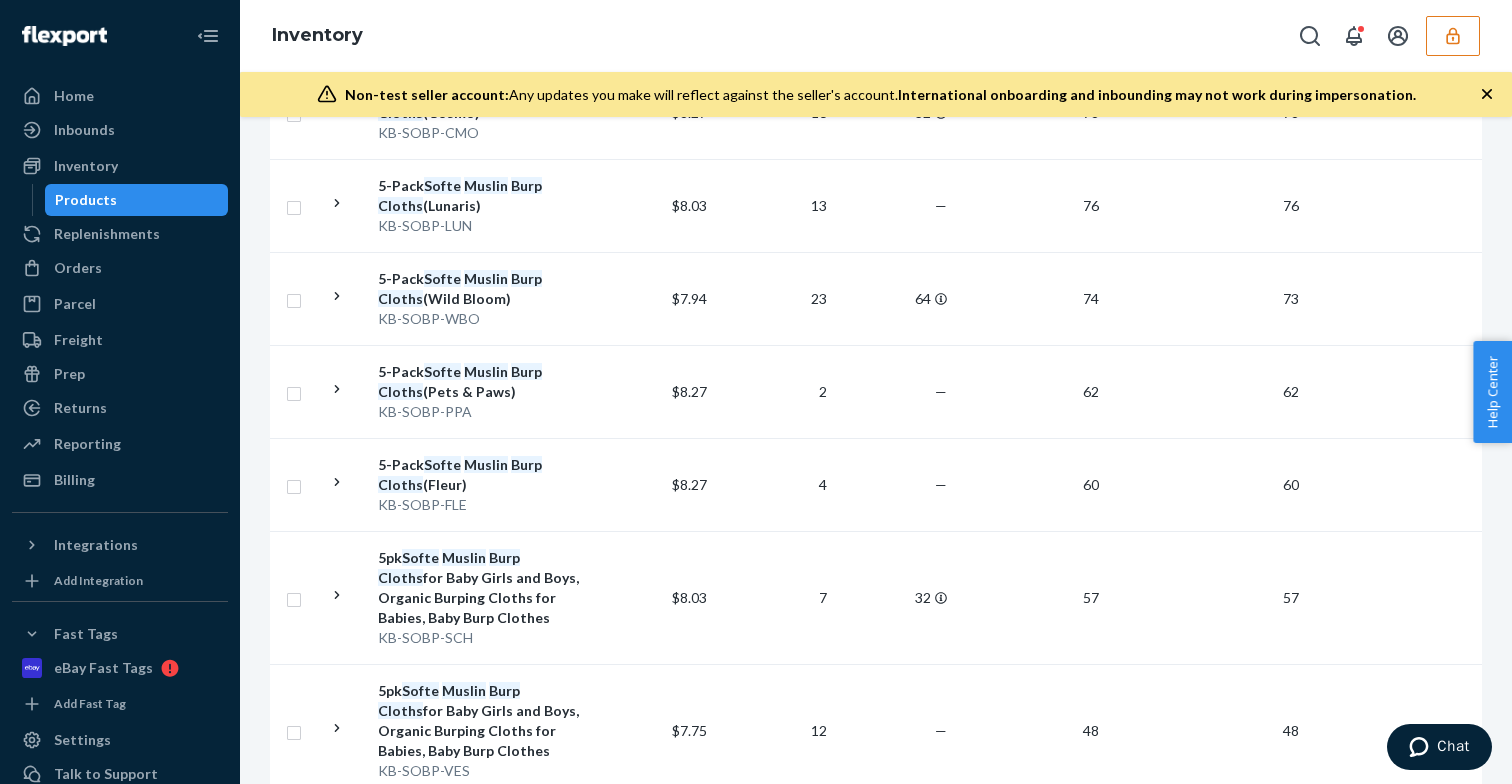 scroll, scrollTop: 821, scrollLeft: 0, axis: vertical 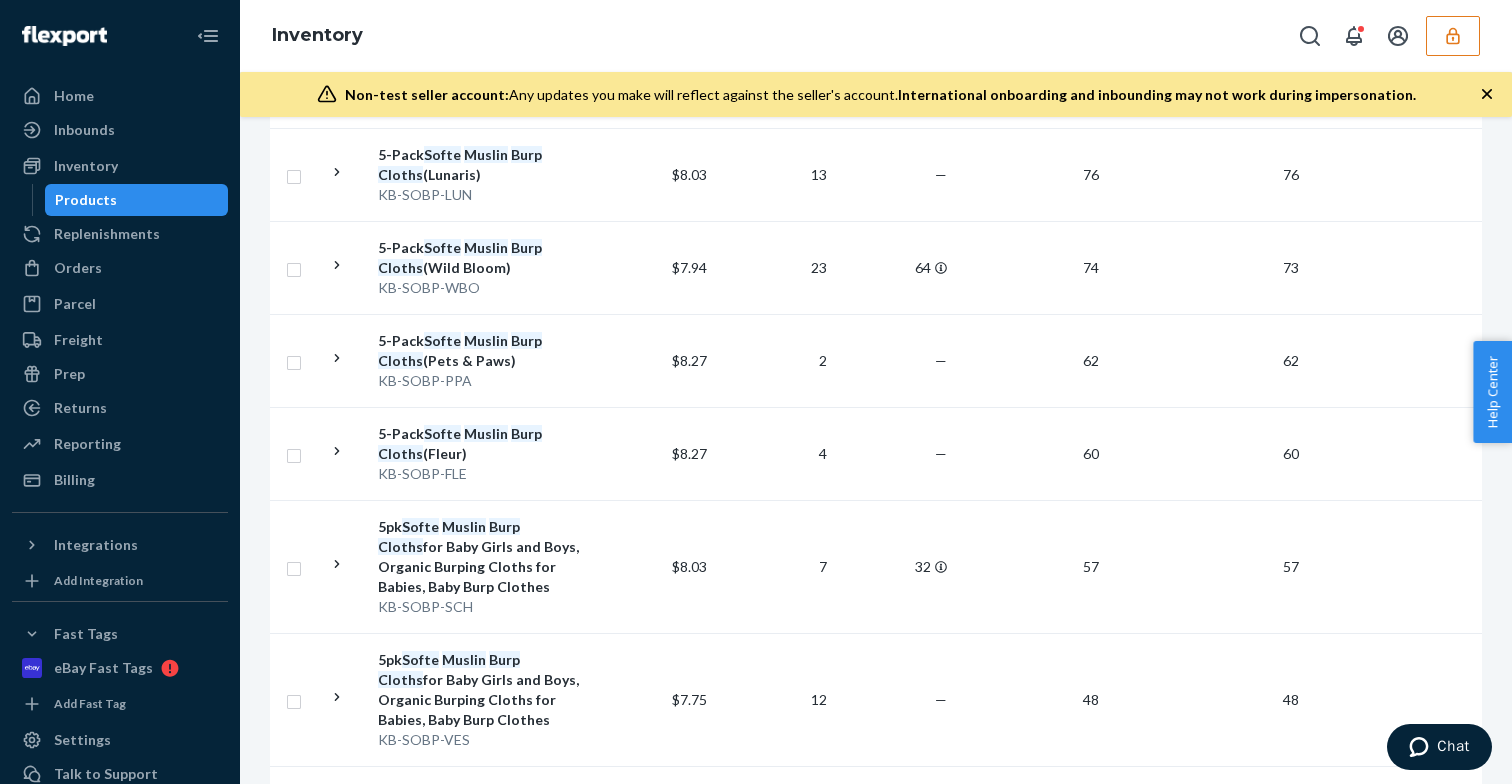 click at bounding box center [1453, 36] 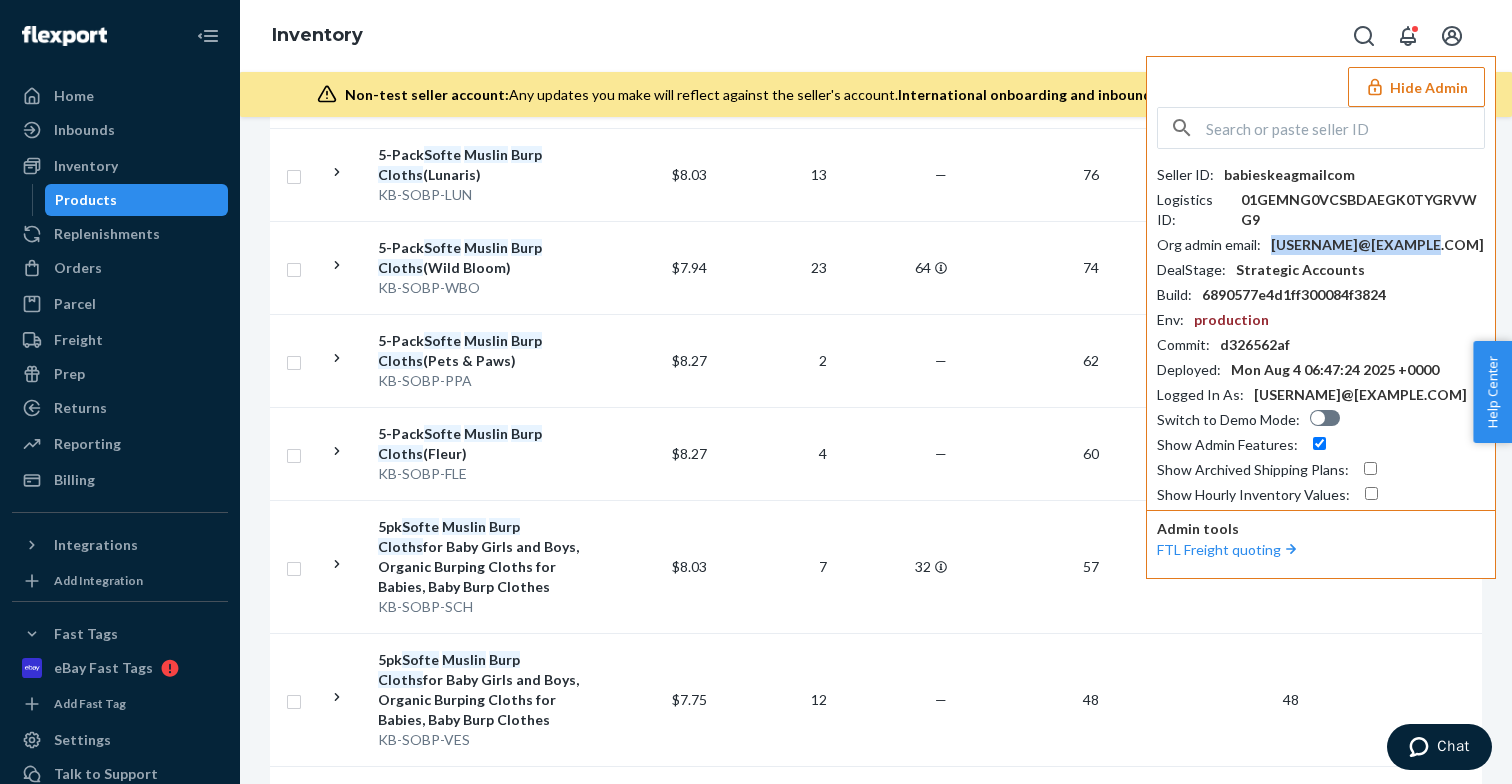 click on "babieskea@gmail.com" at bounding box center [1377, 245] 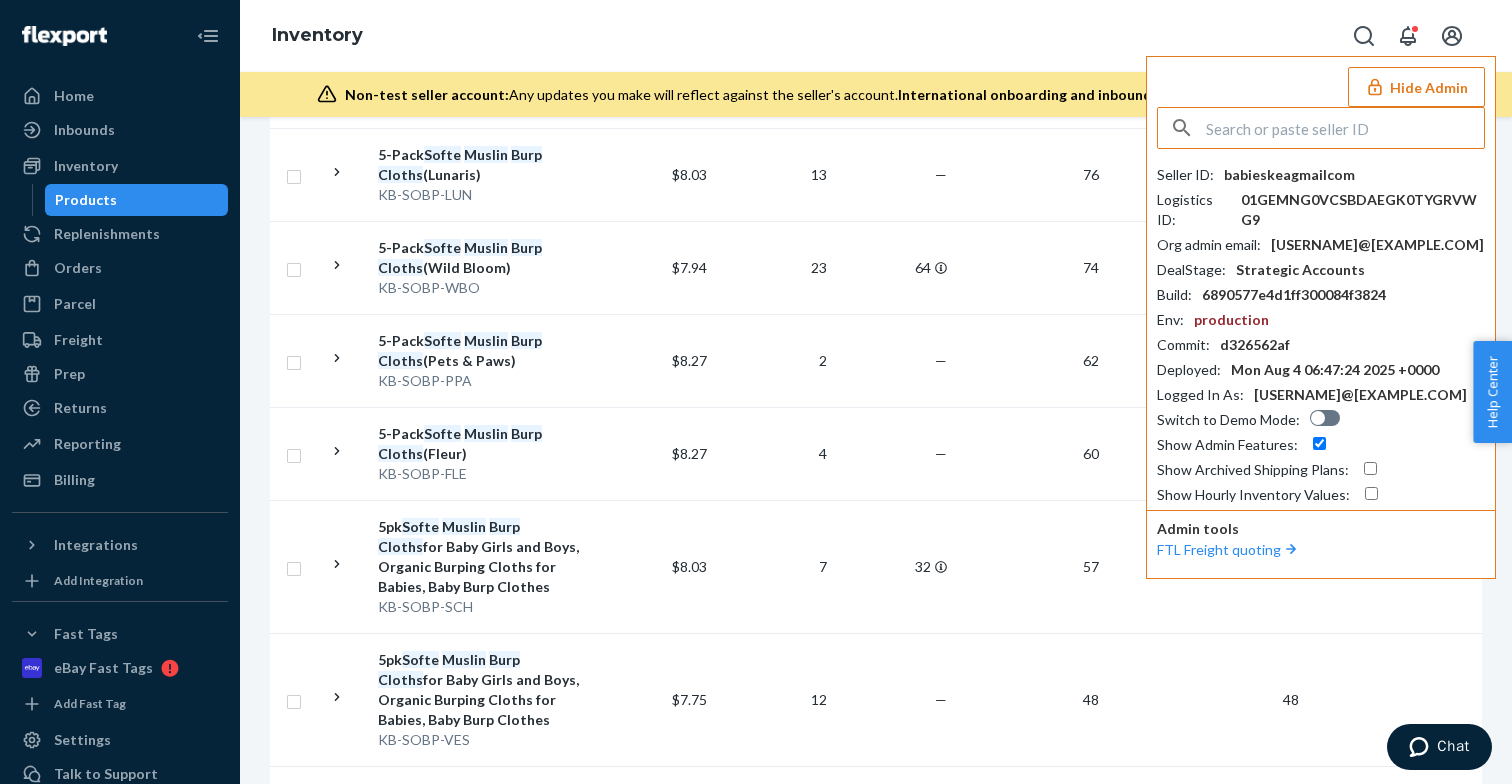 click at bounding box center (1345, 128) 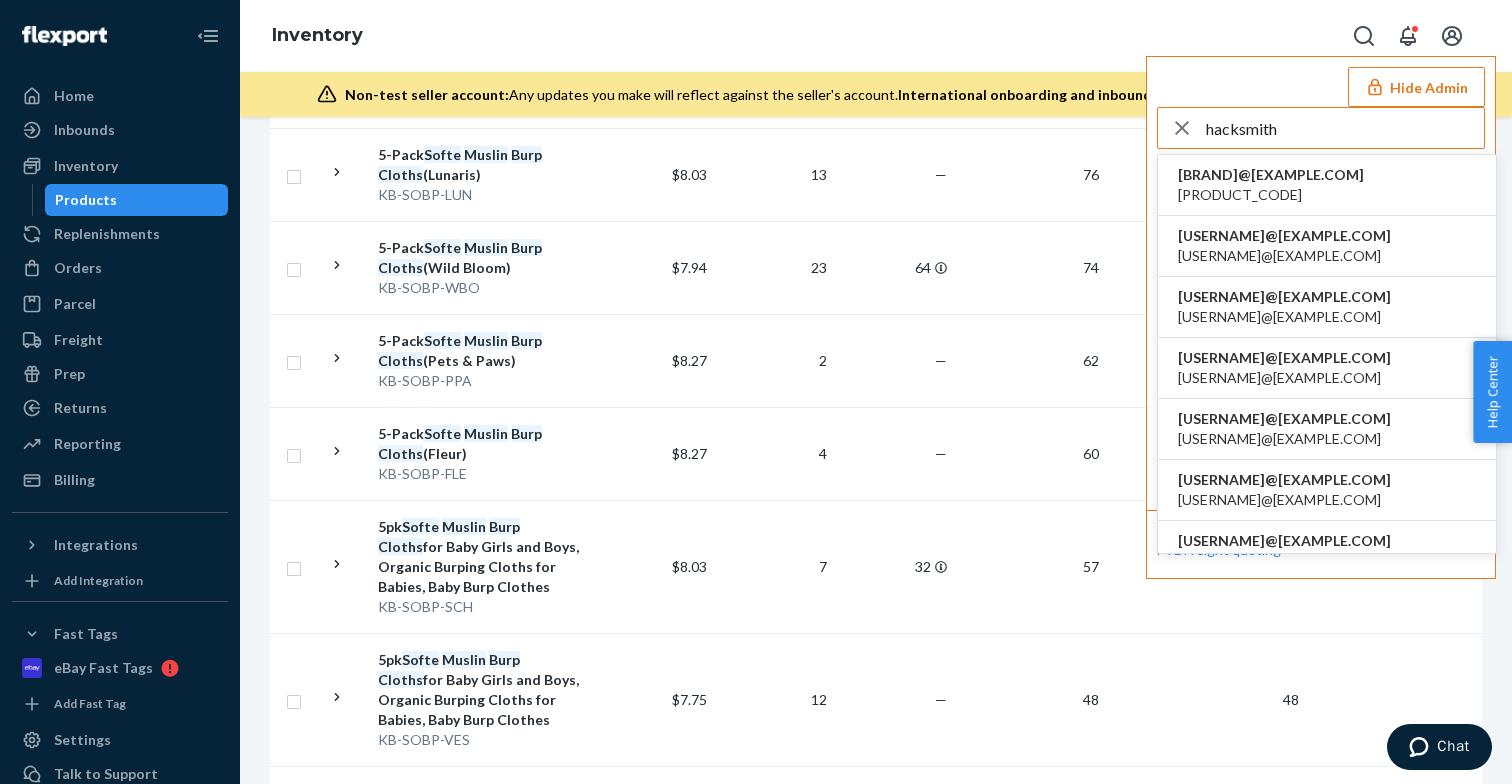 type on "hacksmith" 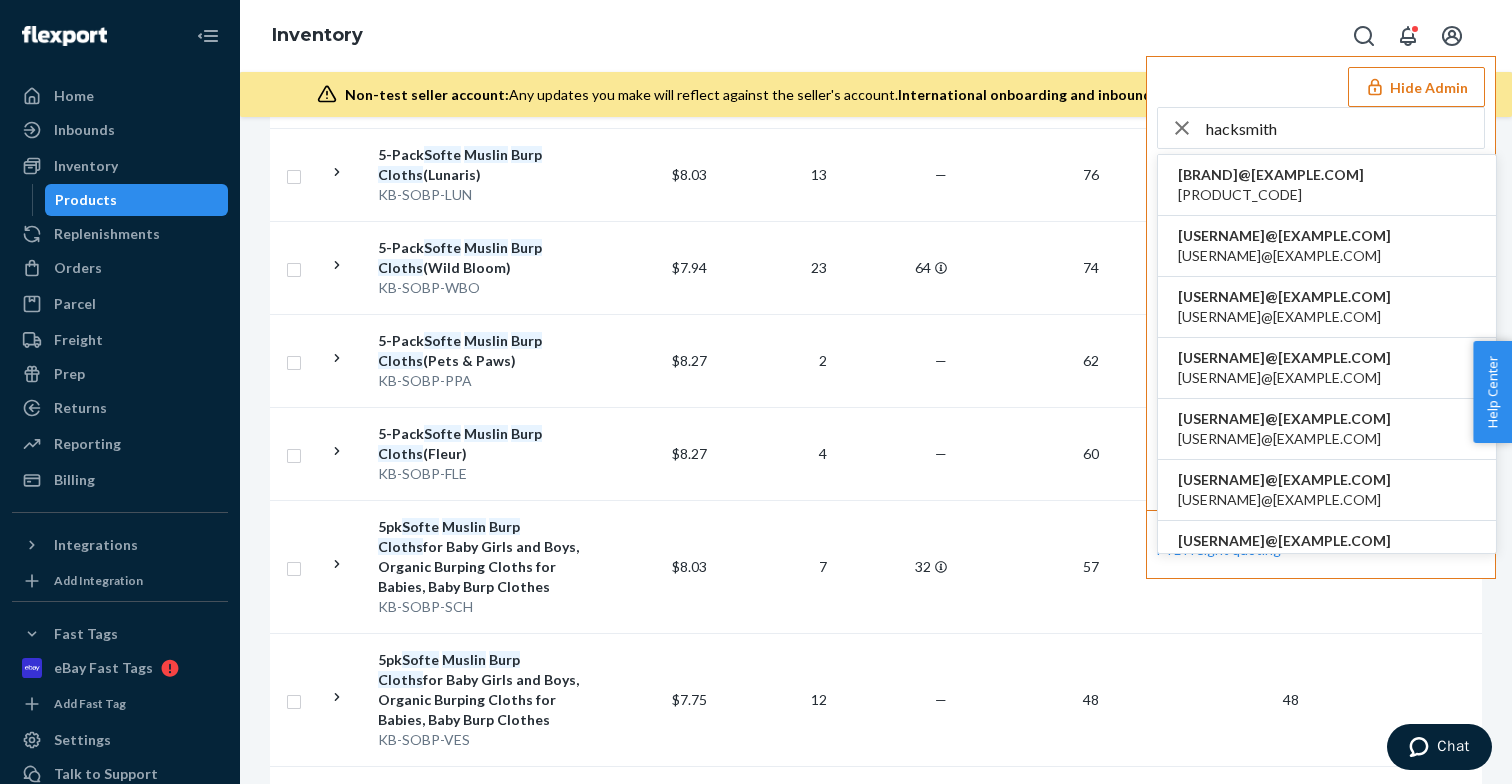 click on "andreas@thehacksmith.com" at bounding box center [1284, 256] 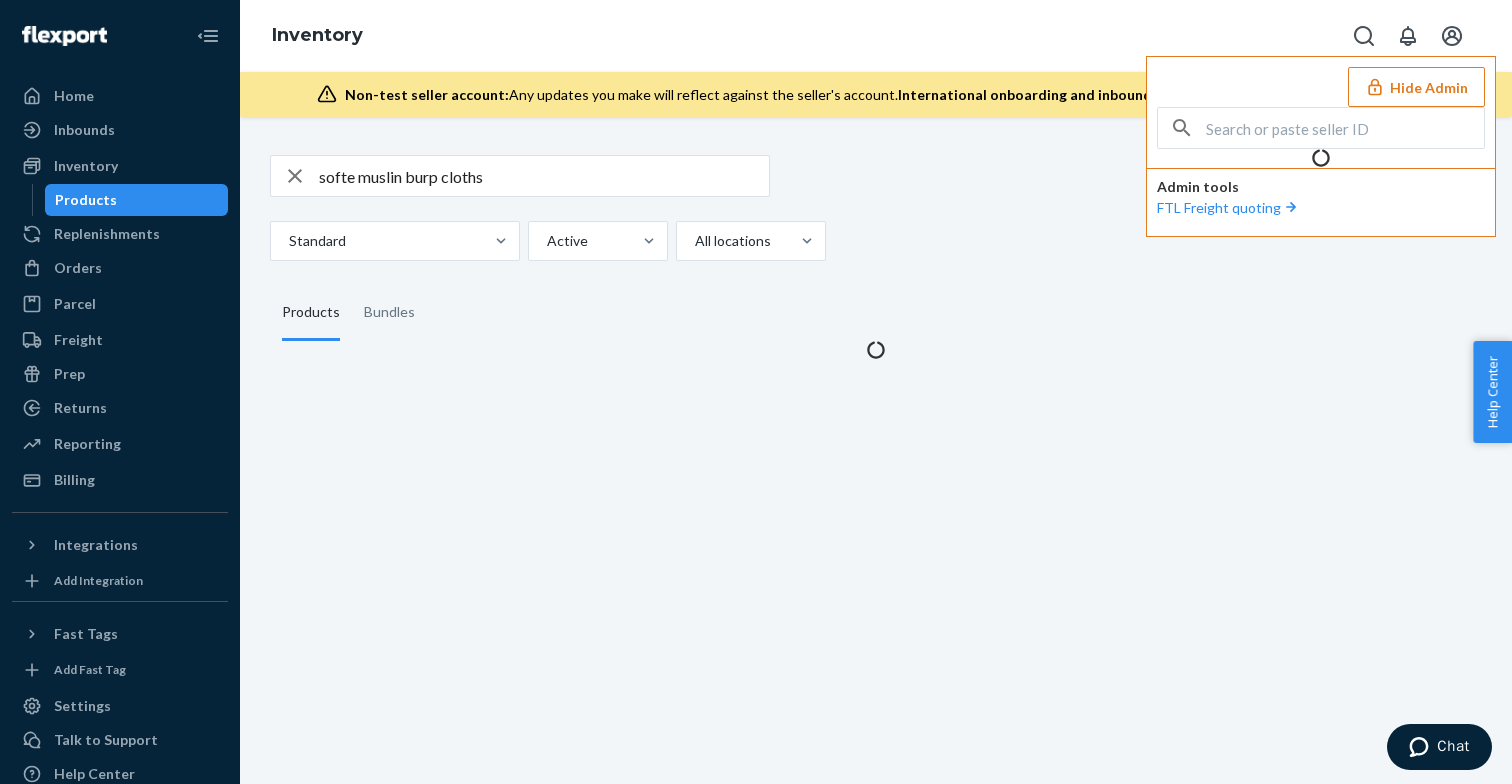scroll, scrollTop: 0, scrollLeft: 0, axis: both 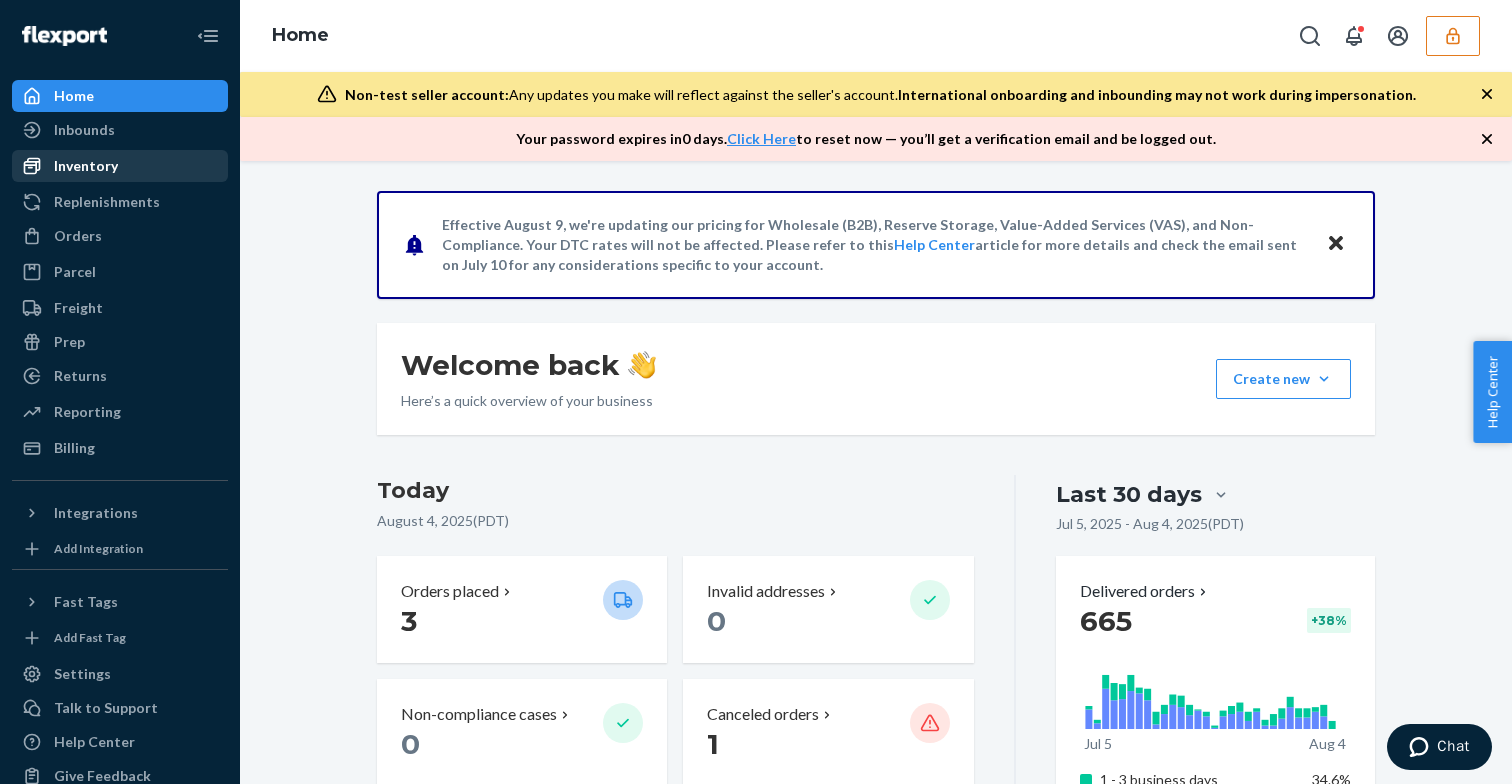 click on "Inventory" at bounding box center [120, 166] 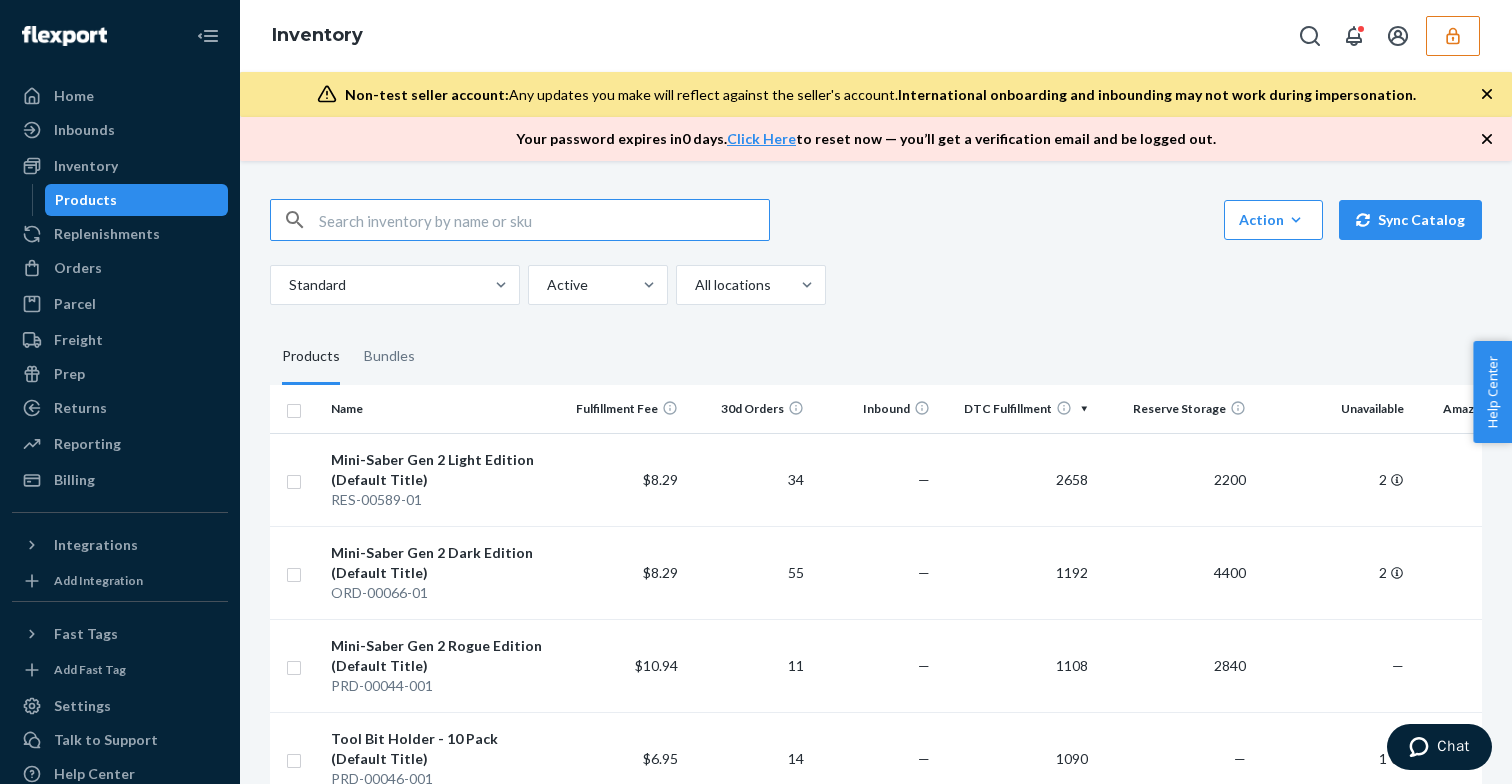 click at bounding box center (544, 220) 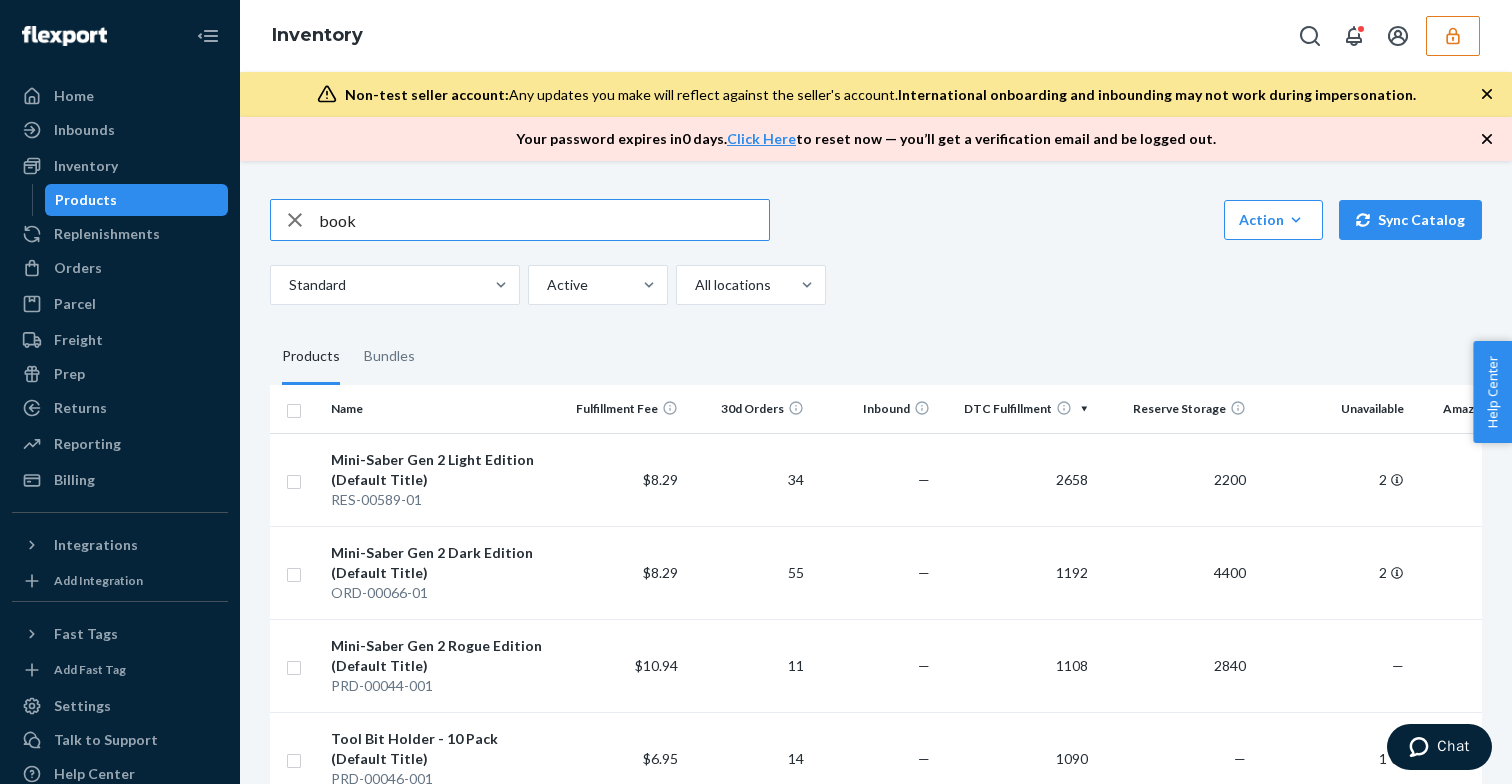 type on "book" 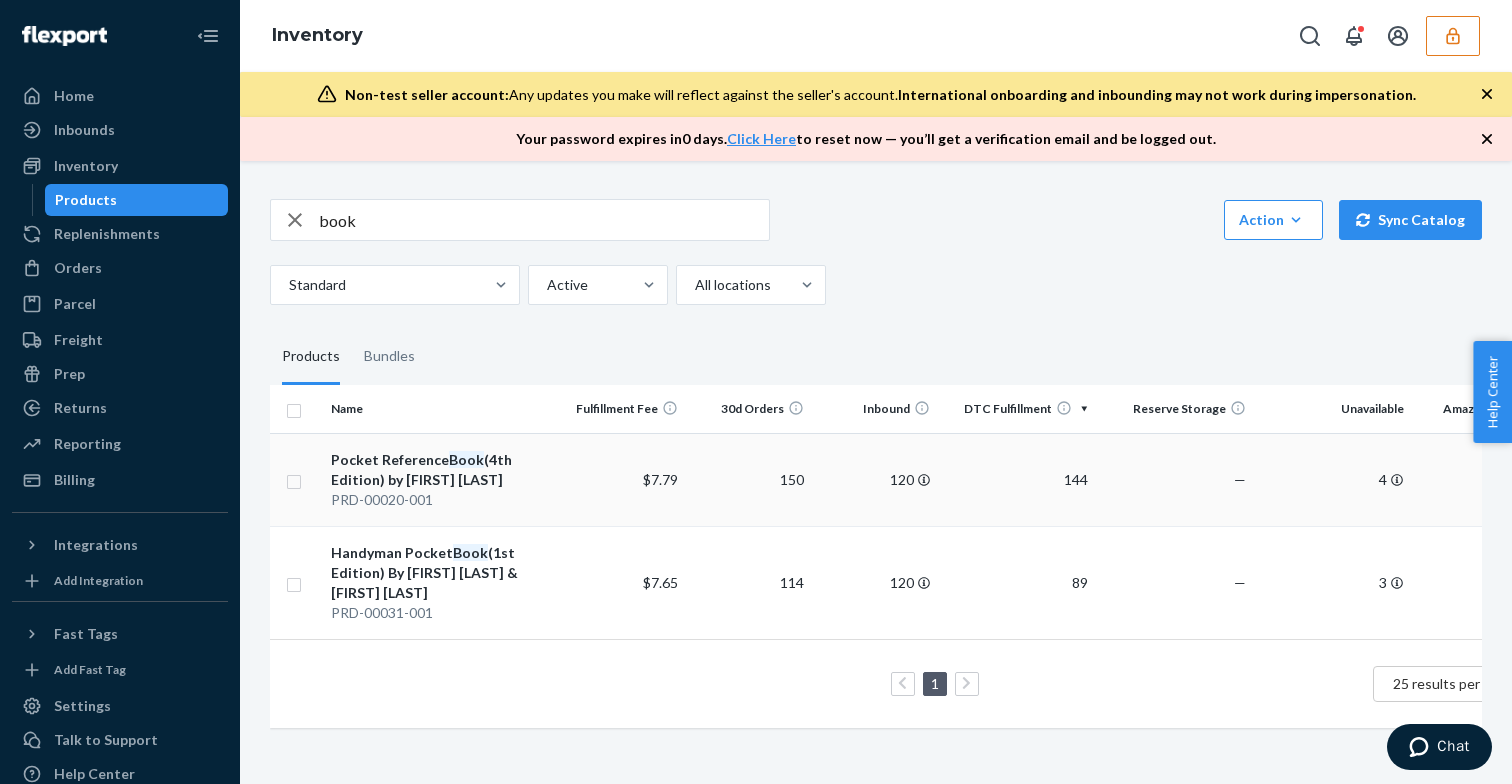 click on "Pocket Reference Book (4th Edition) by [FIRST] [LAST] PRD-00020-001" at bounding box center (441, 479) 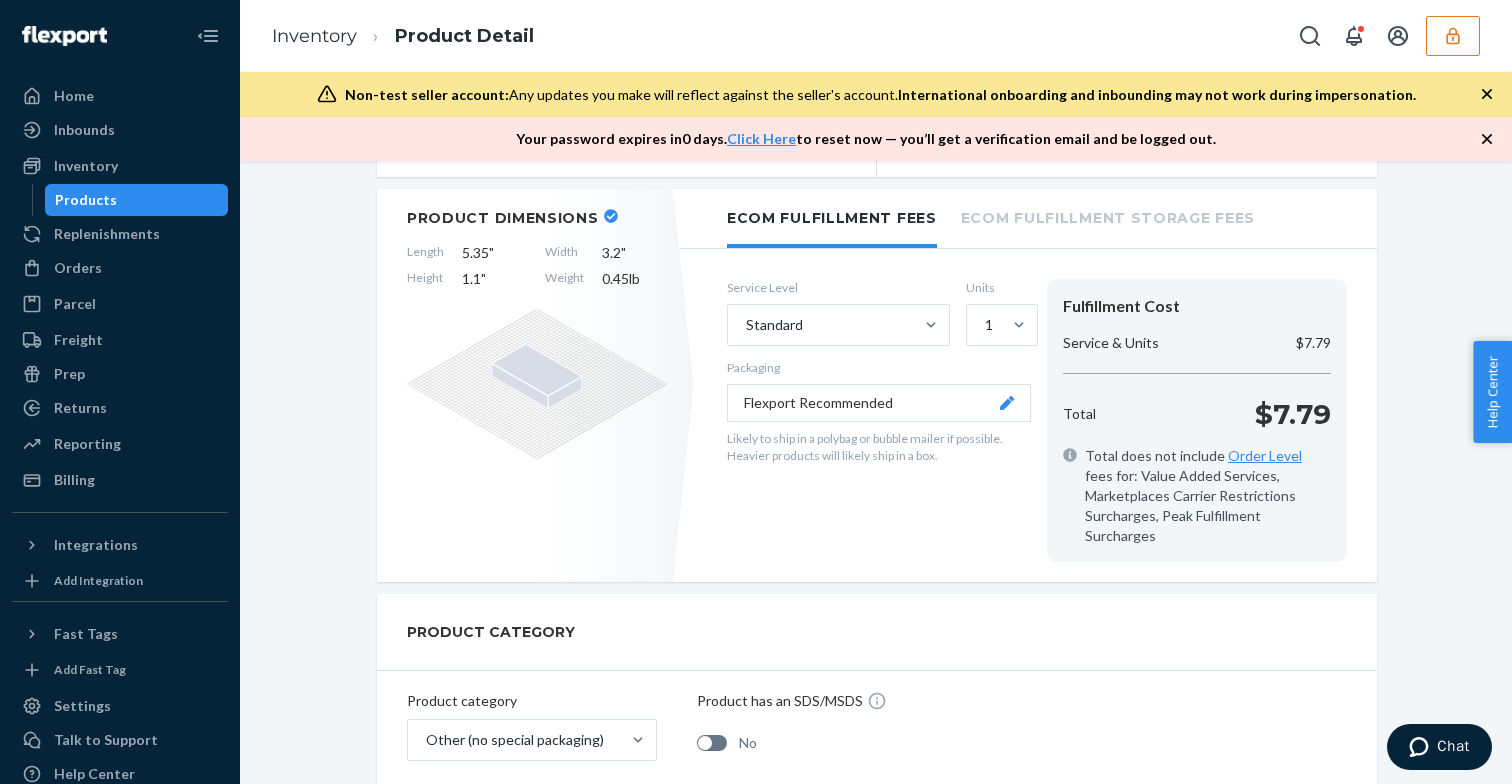 scroll, scrollTop: 0, scrollLeft: 0, axis: both 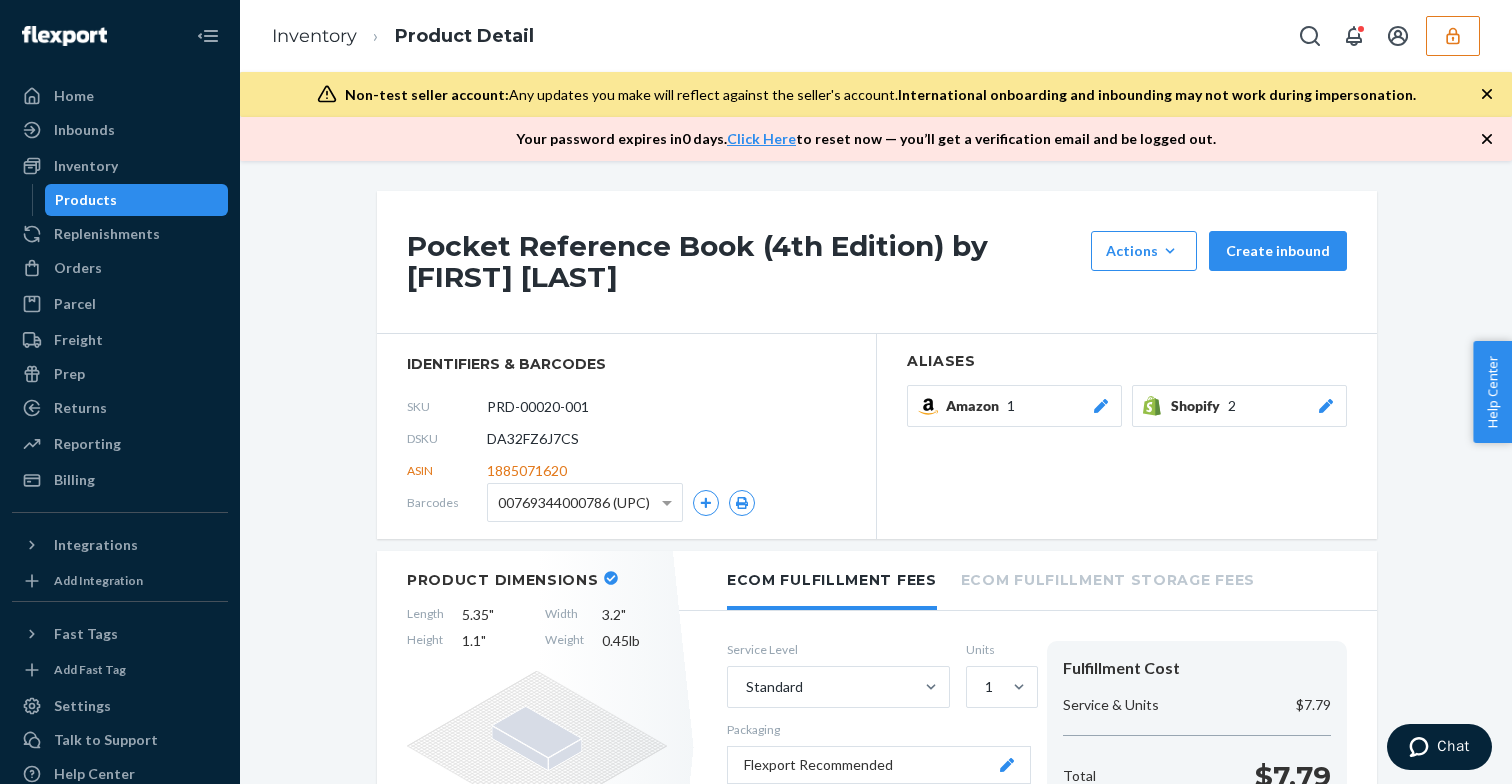 click on "DA32FZ6J7CS" at bounding box center [533, 439] 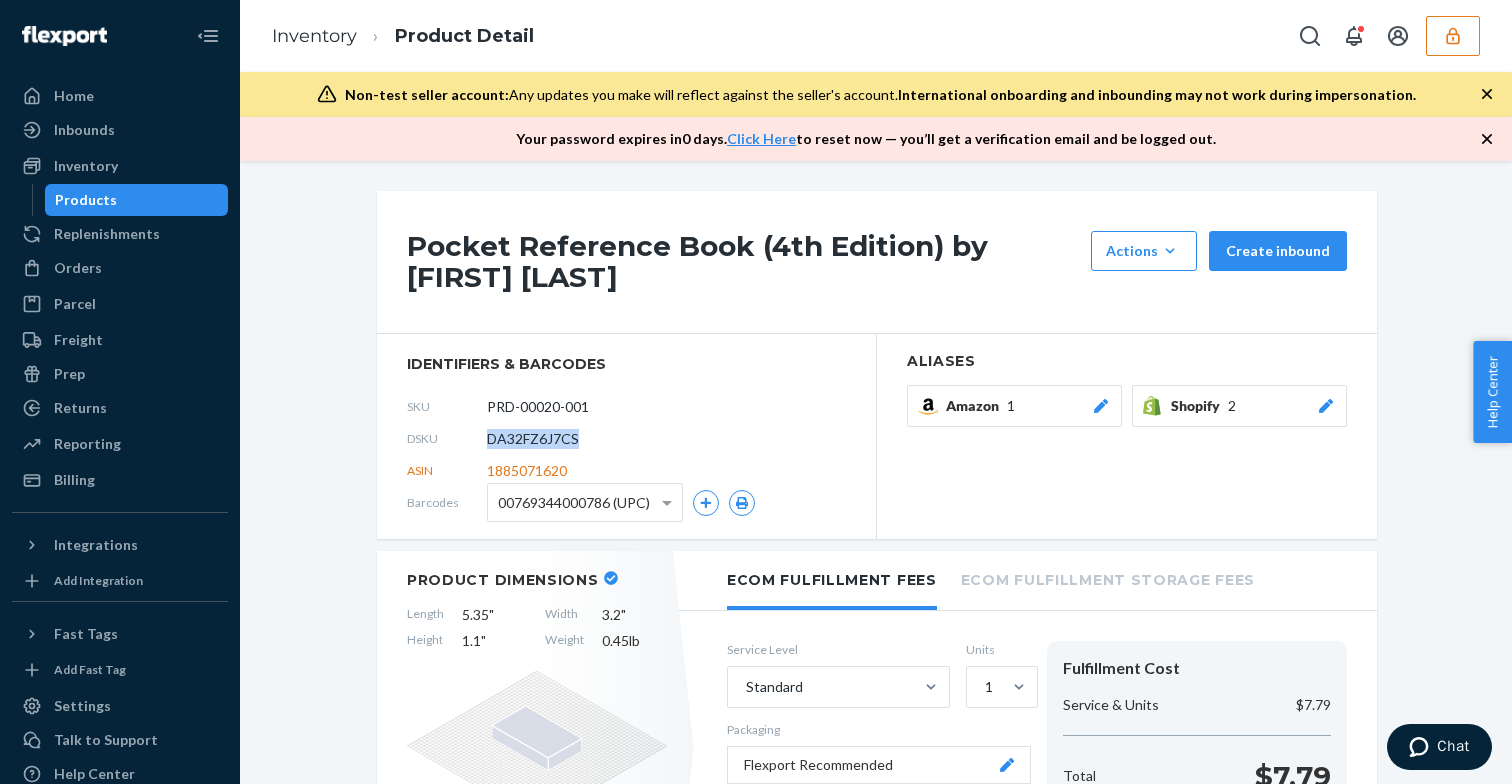 click on "DA32FZ6J7CS" at bounding box center (533, 439) 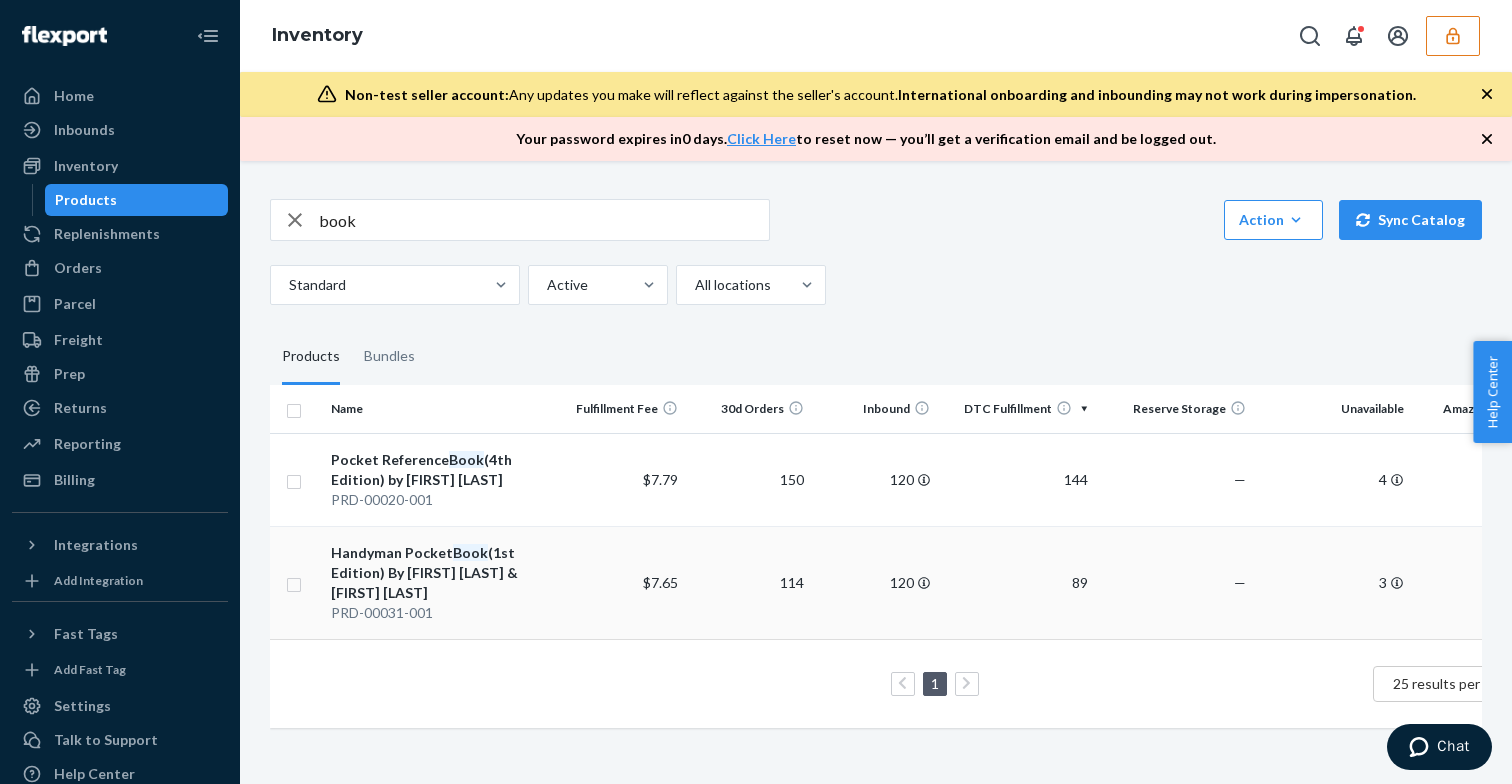 click on "Handyman Pocket Book (1st Edition) By [FIRST] [LAST] & [FIRST] [LAST]" at bounding box center [441, 573] 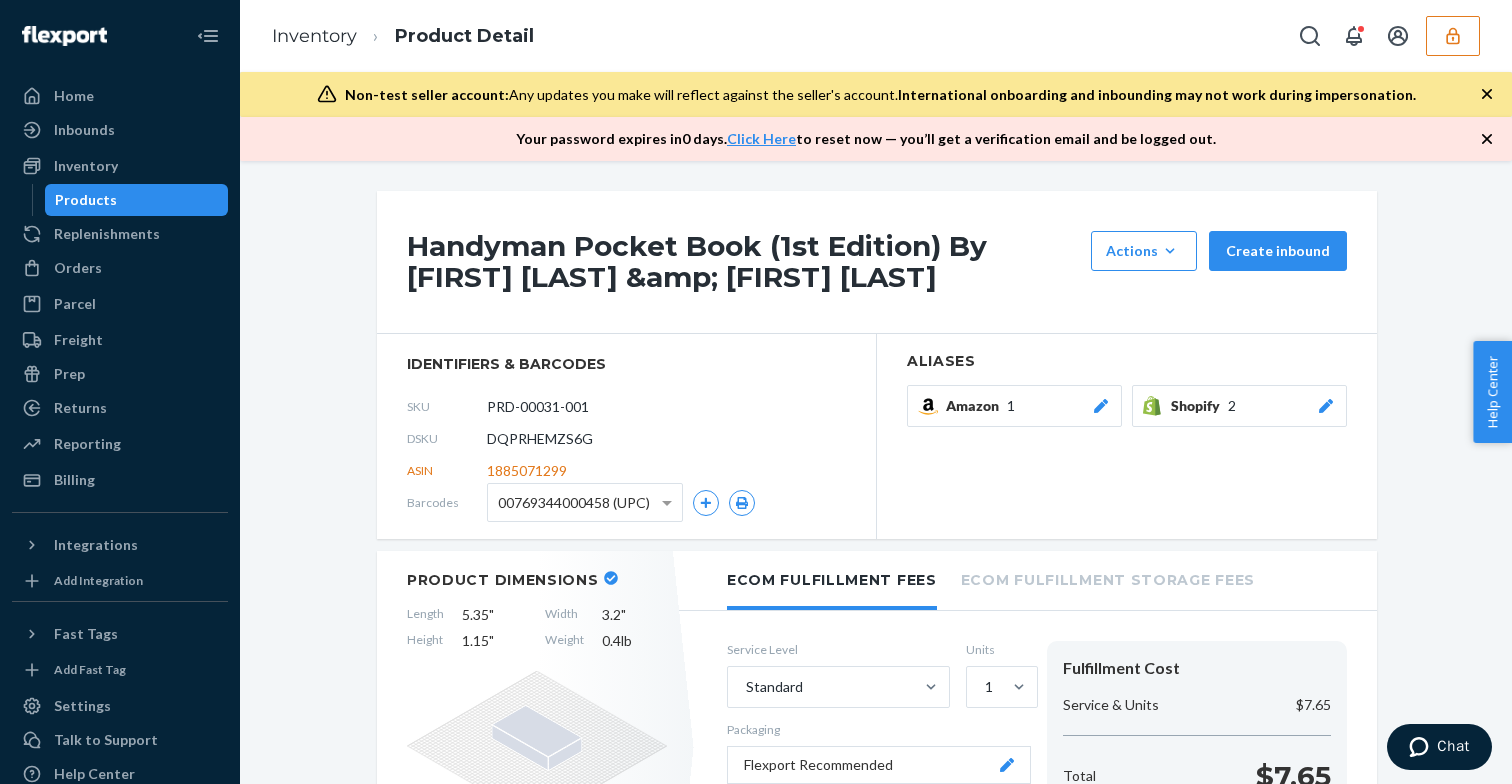 click on "DQPRHEMZS6G" at bounding box center [540, 439] 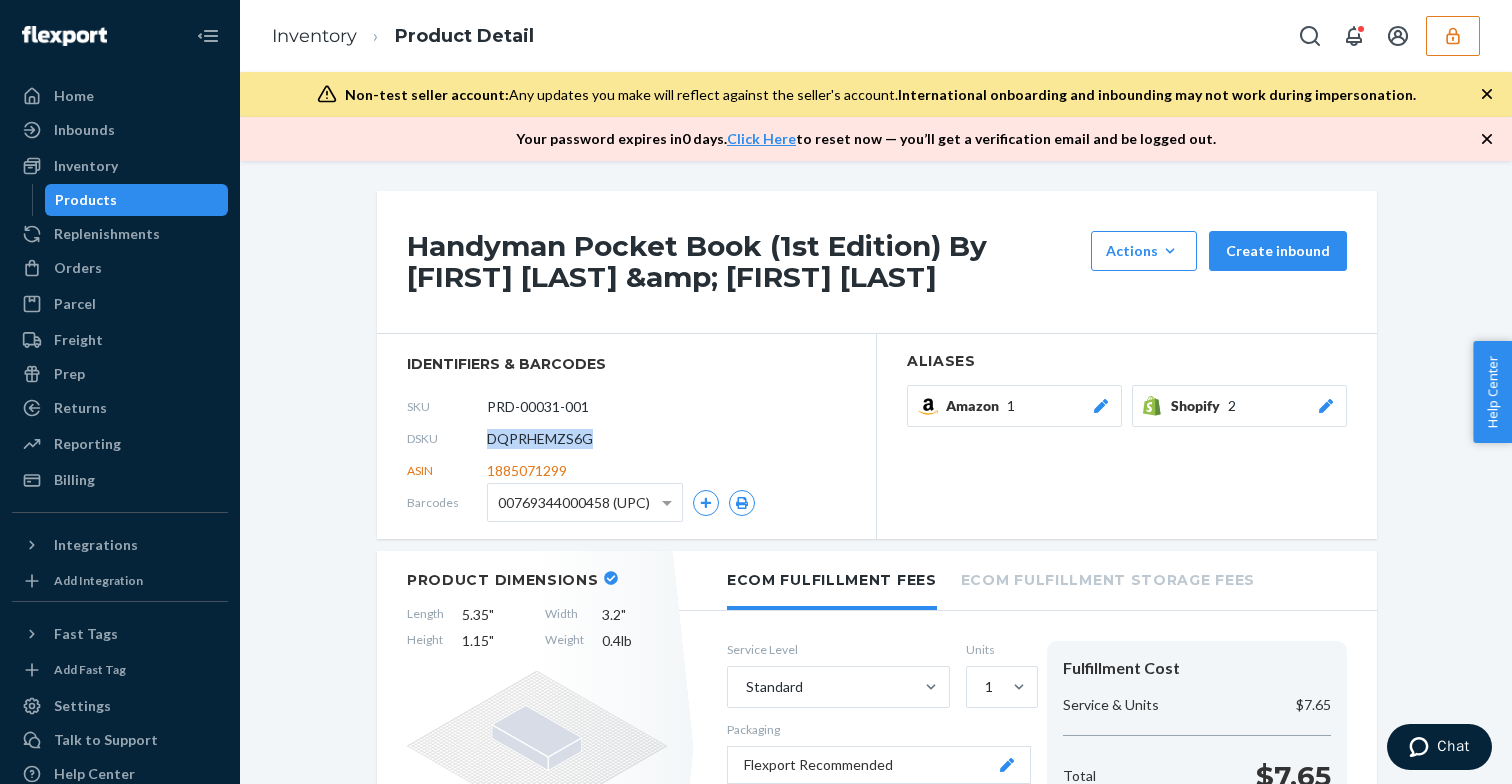 click on "DQPRHEMZS6G" at bounding box center [540, 439] 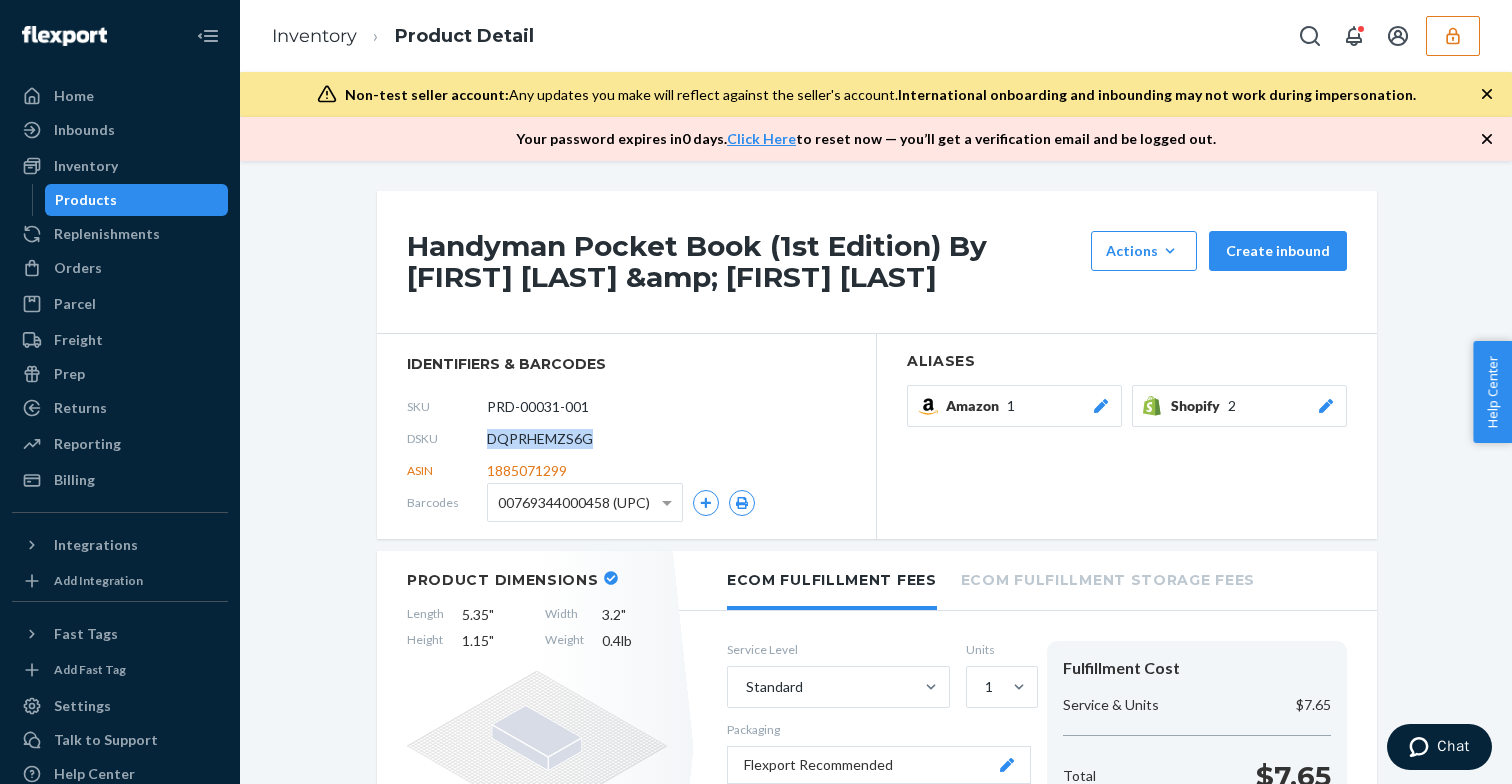 copy on "DQPRHEMZS6G" 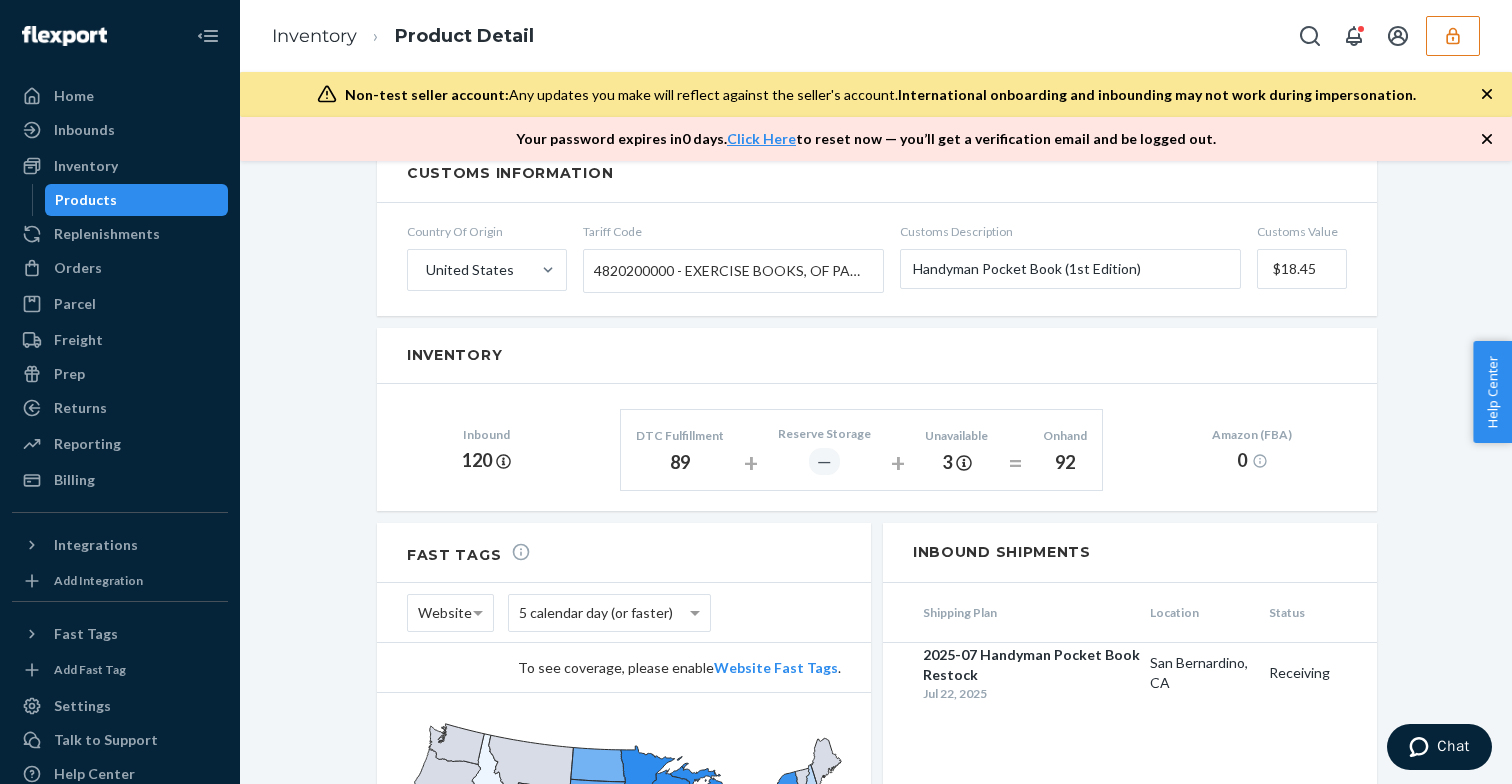 scroll, scrollTop: 1334, scrollLeft: 0, axis: vertical 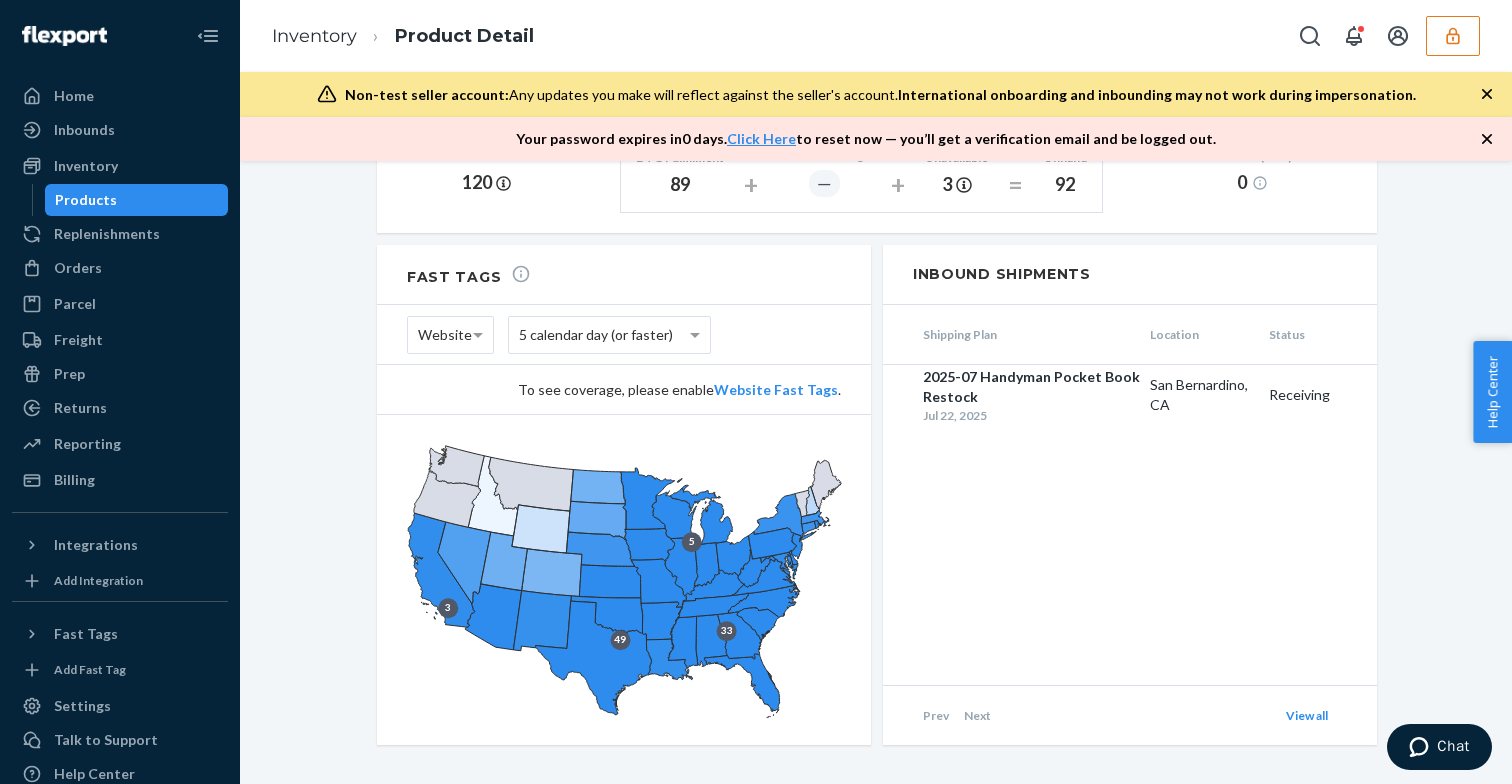 click 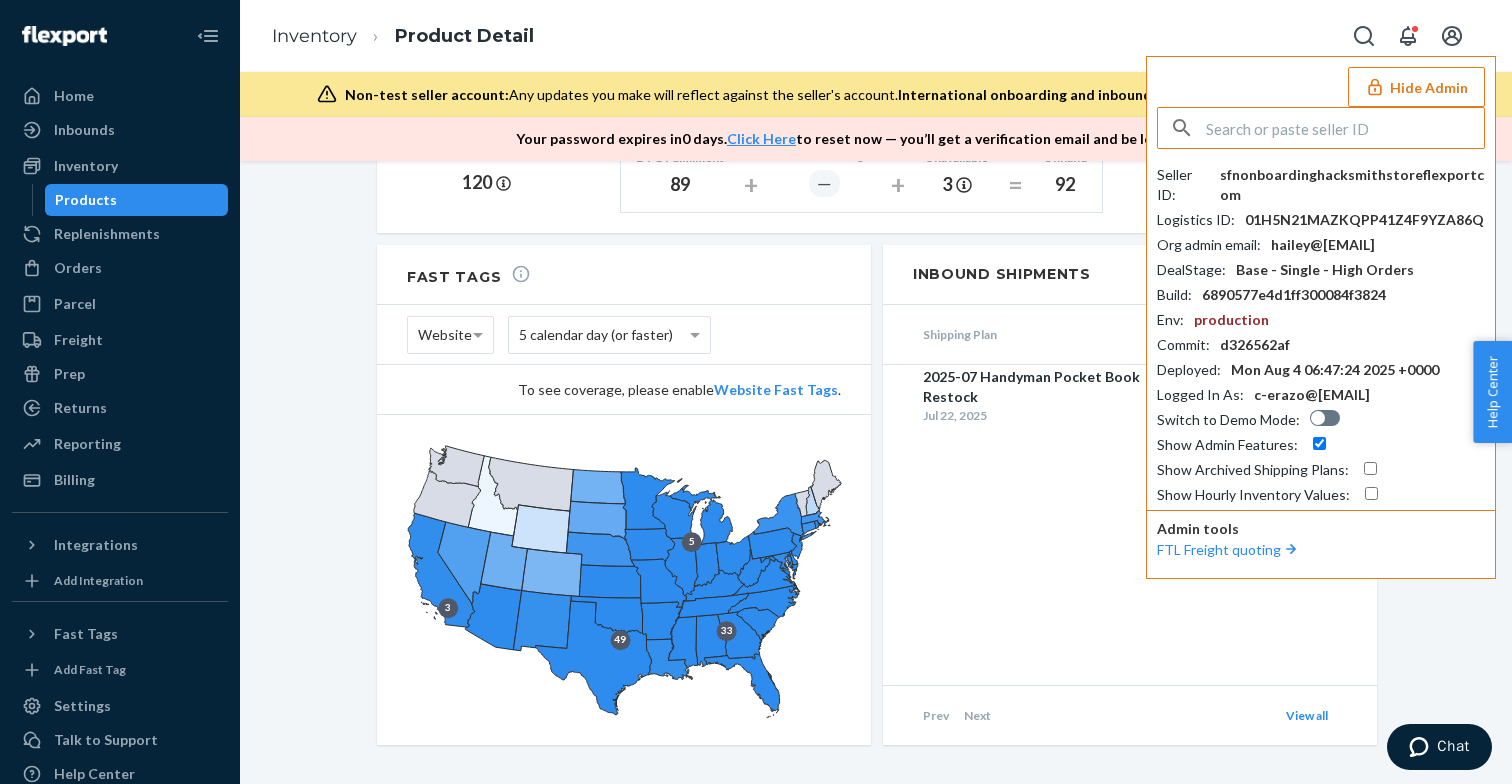 click on "hailey@[EMAIL]" at bounding box center [1323, 245] 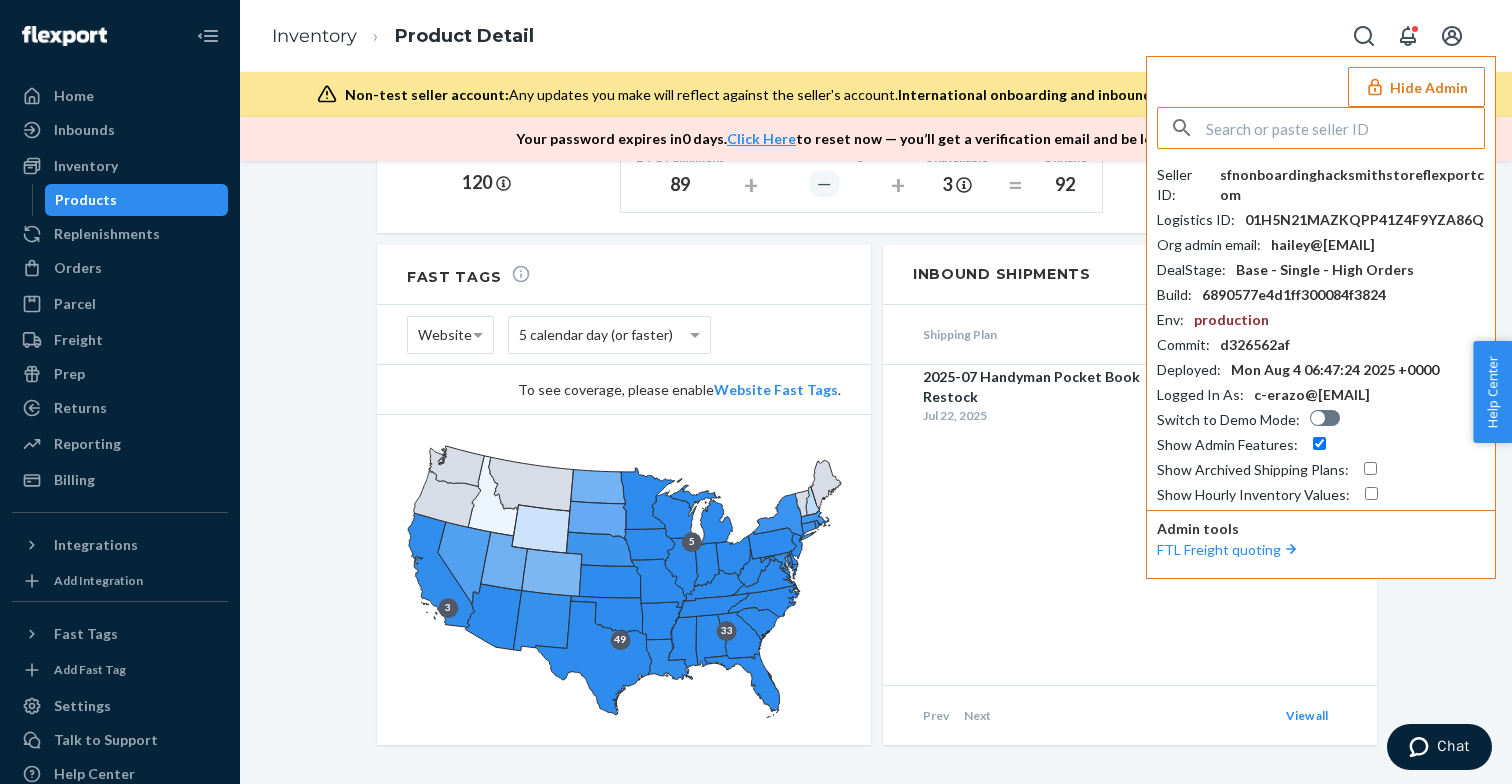 click at bounding box center (1345, 128) 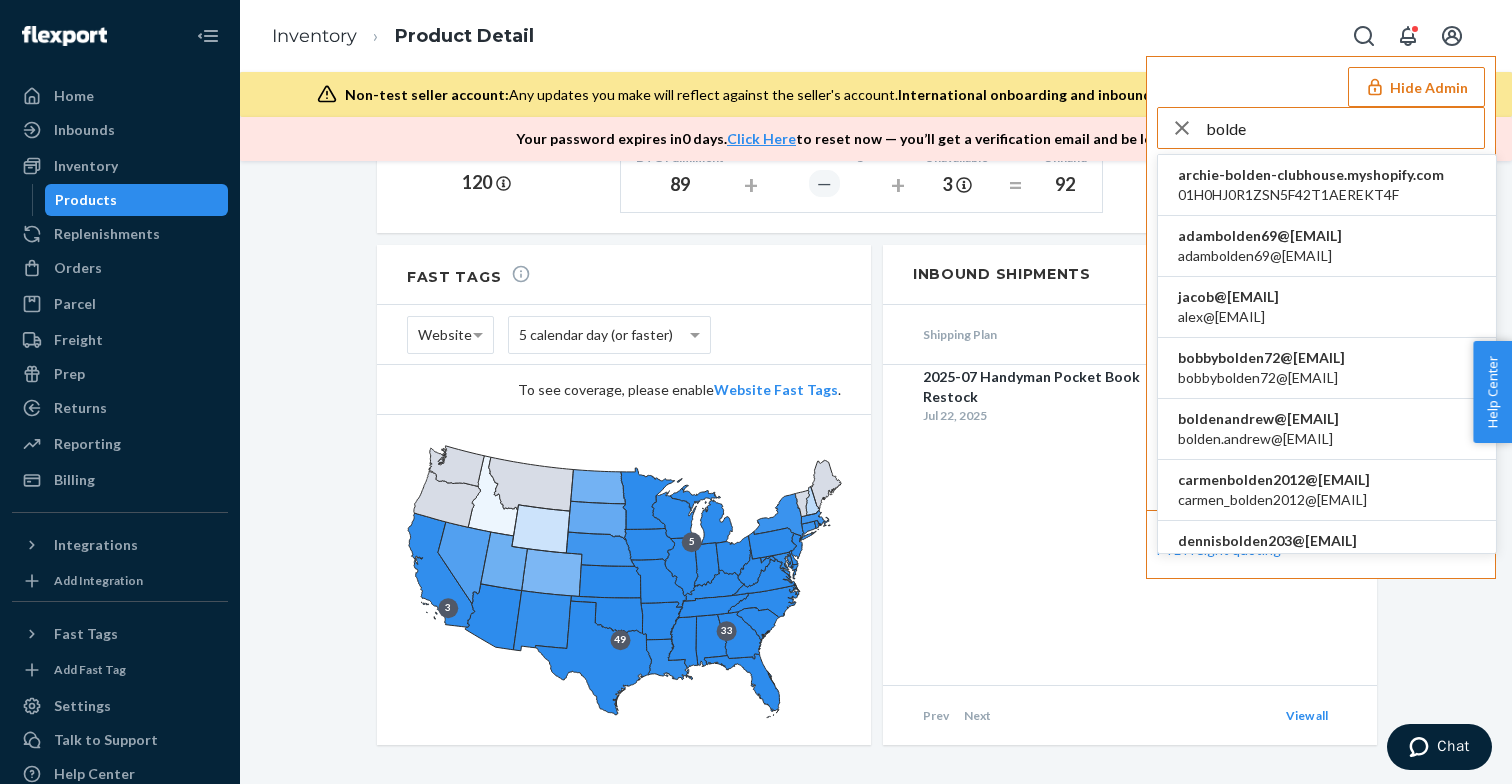 type on "bolde" 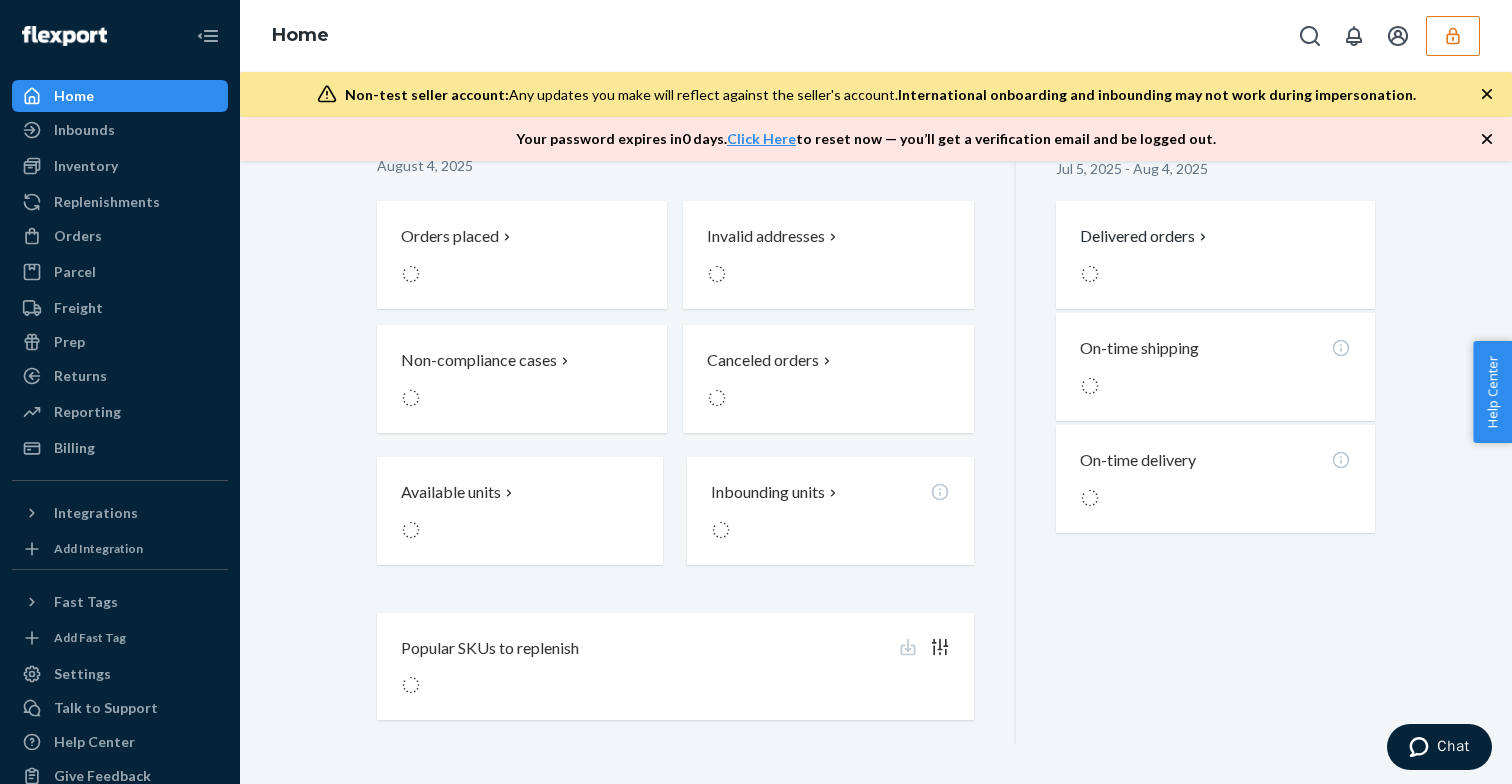scroll, scrollTop: 0, scrollLeft: 0, axis: both 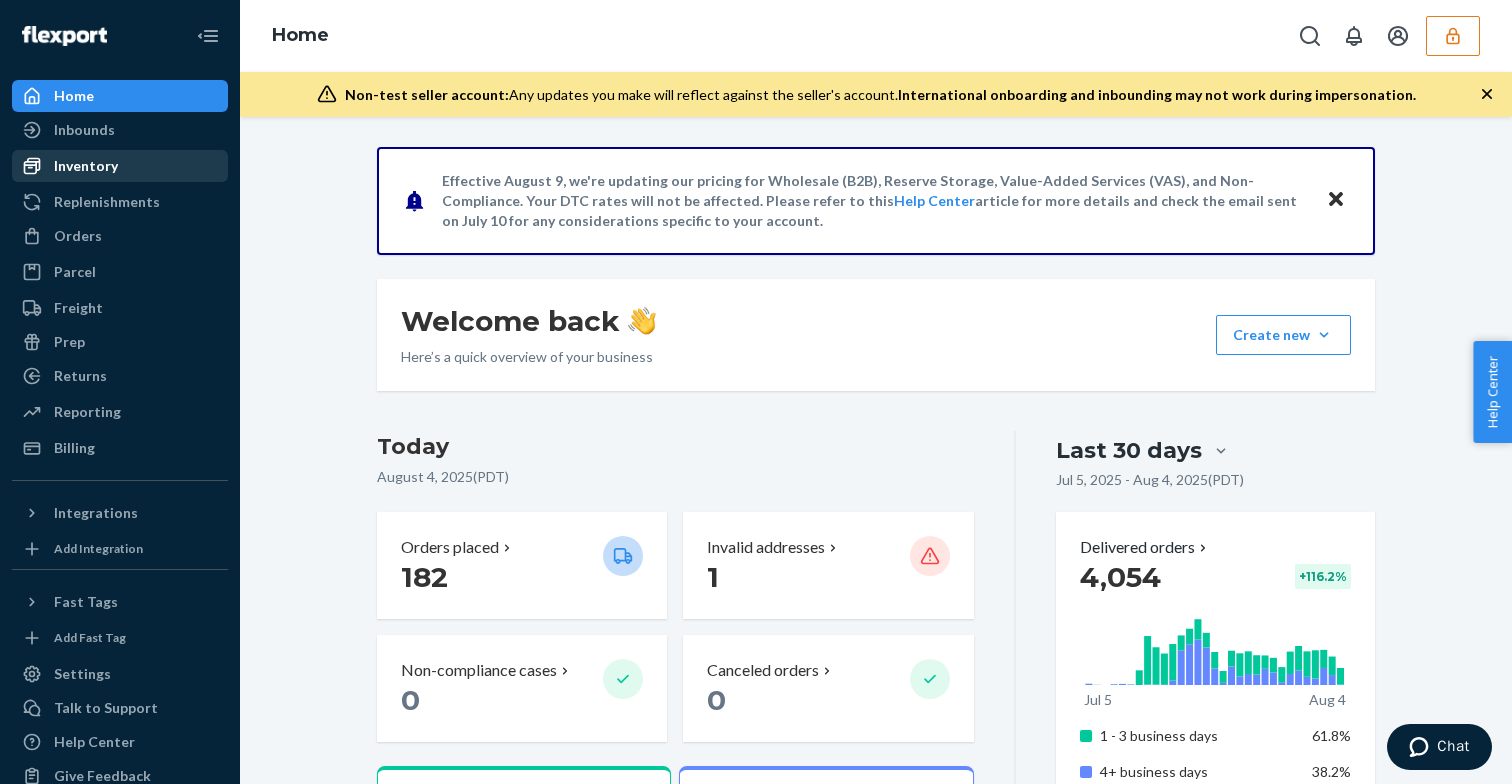 click on "Inventory" at bounding box center [86, 166] 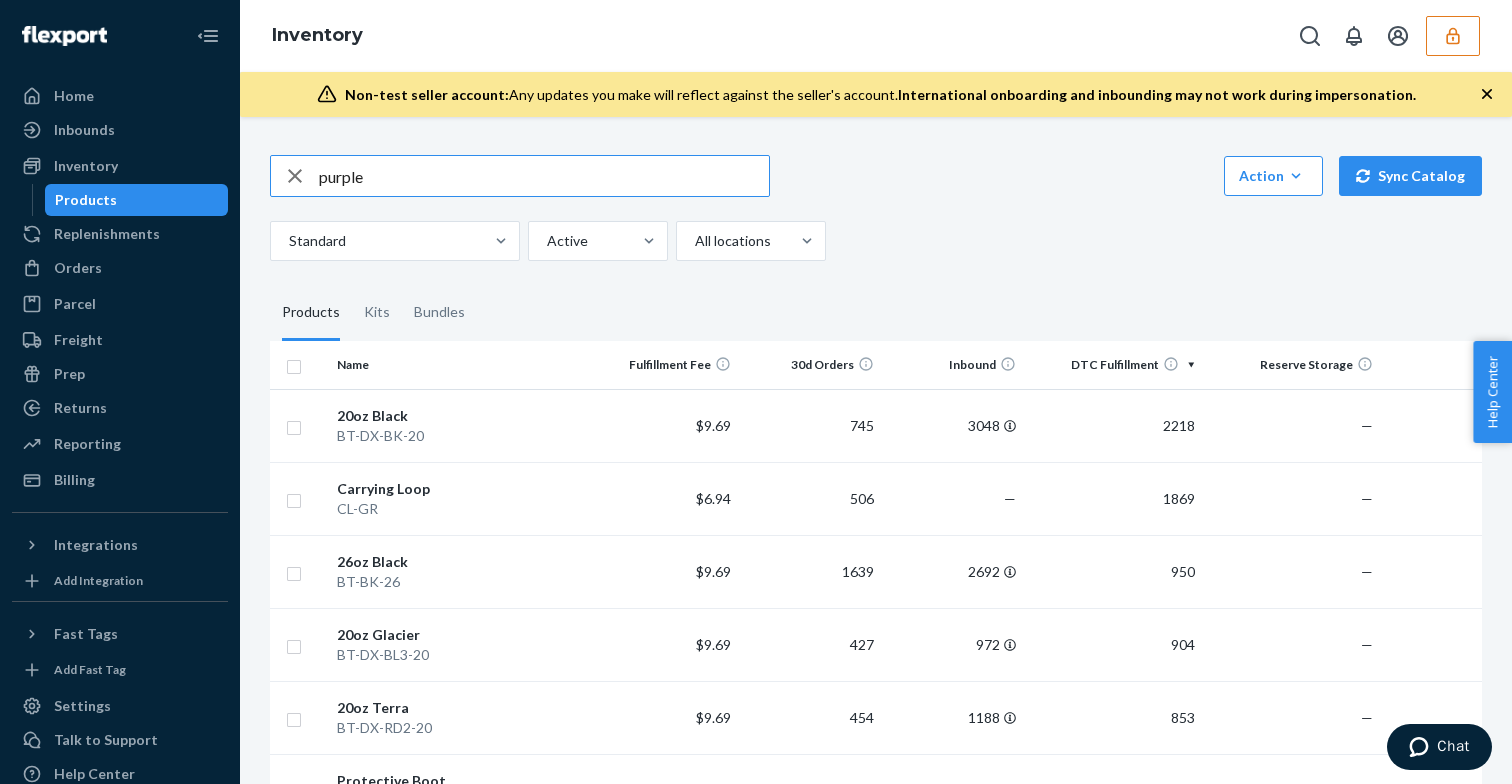 type on "purple" 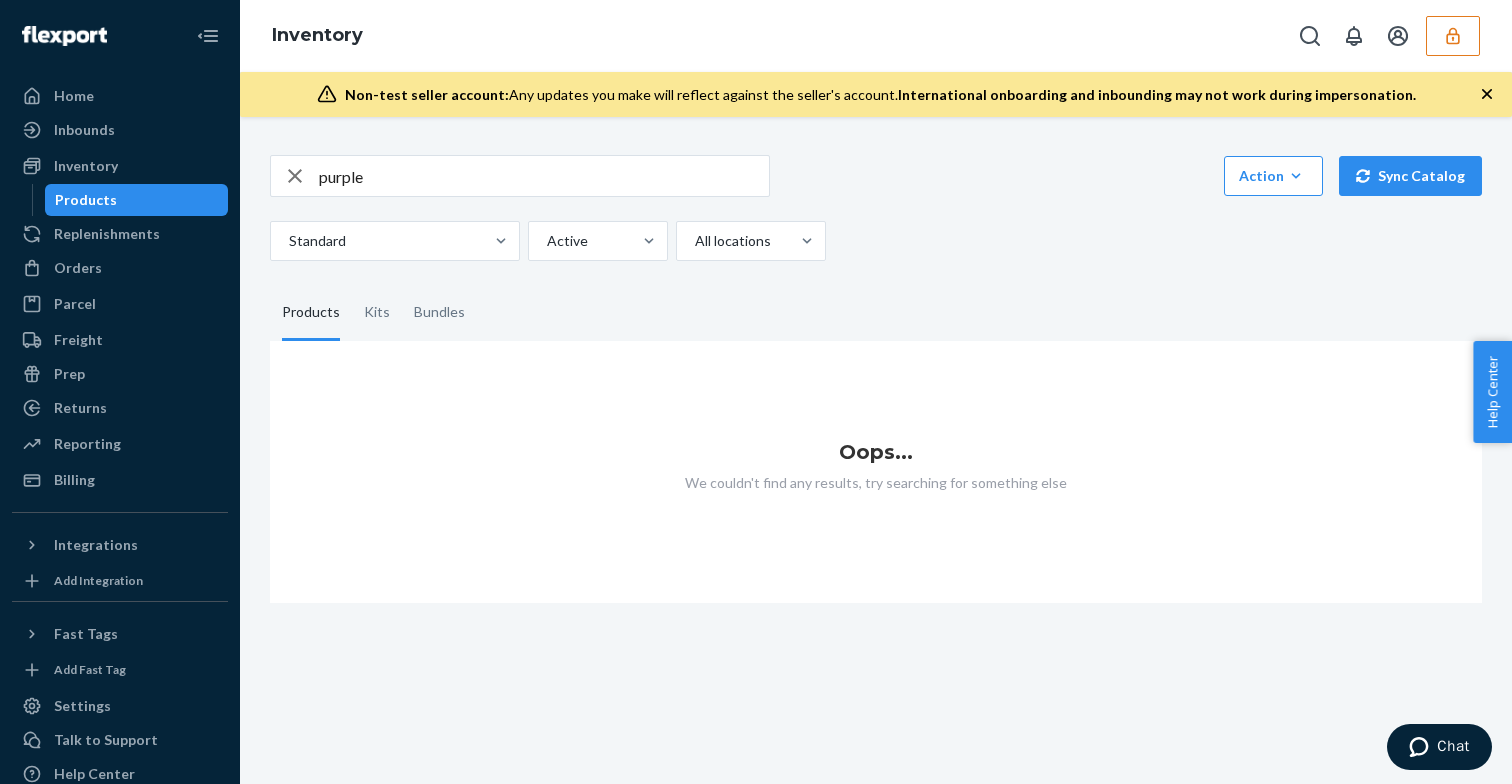 click on "purple" at bounding box center [544, 176] 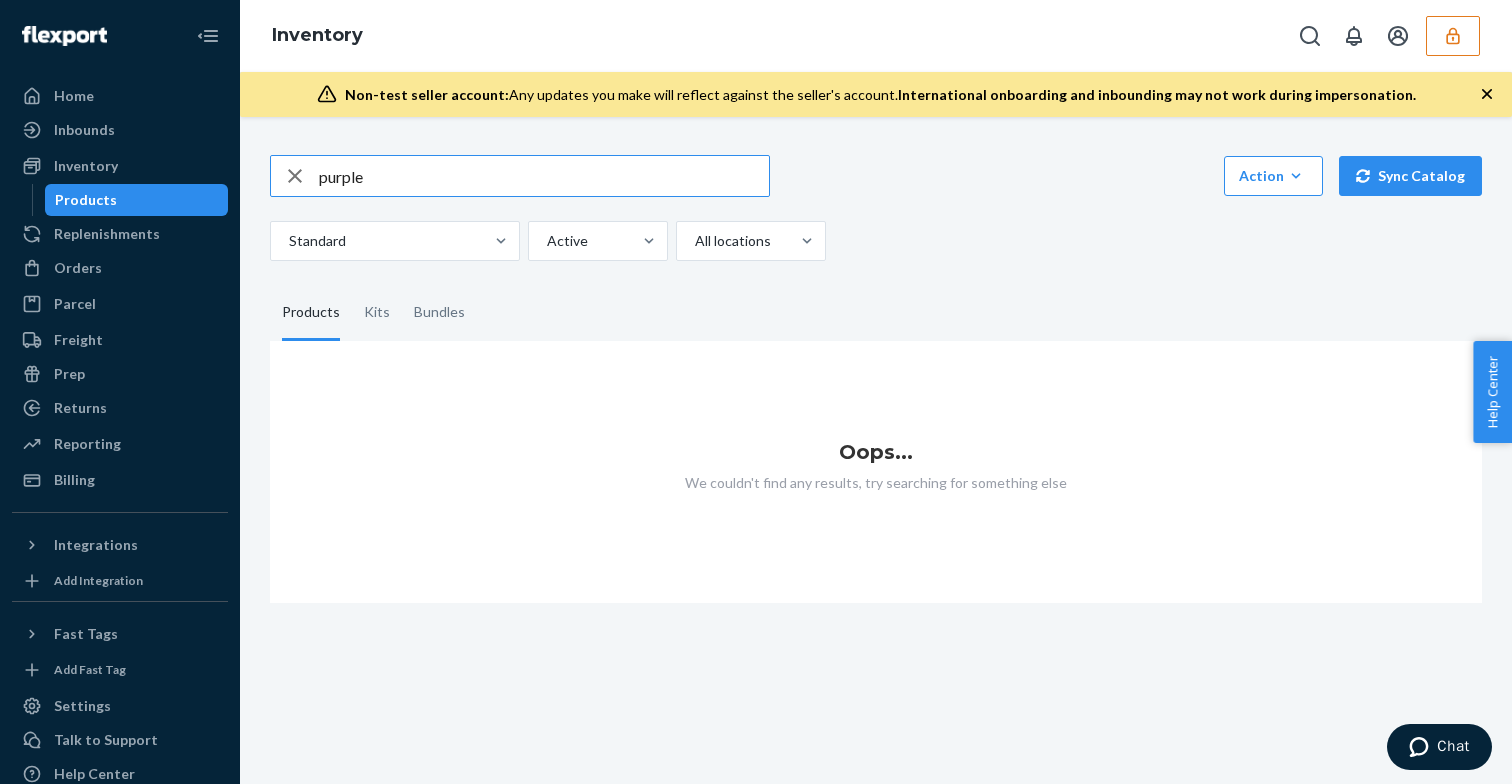 click on "purple" at bounding box center [544, 176] 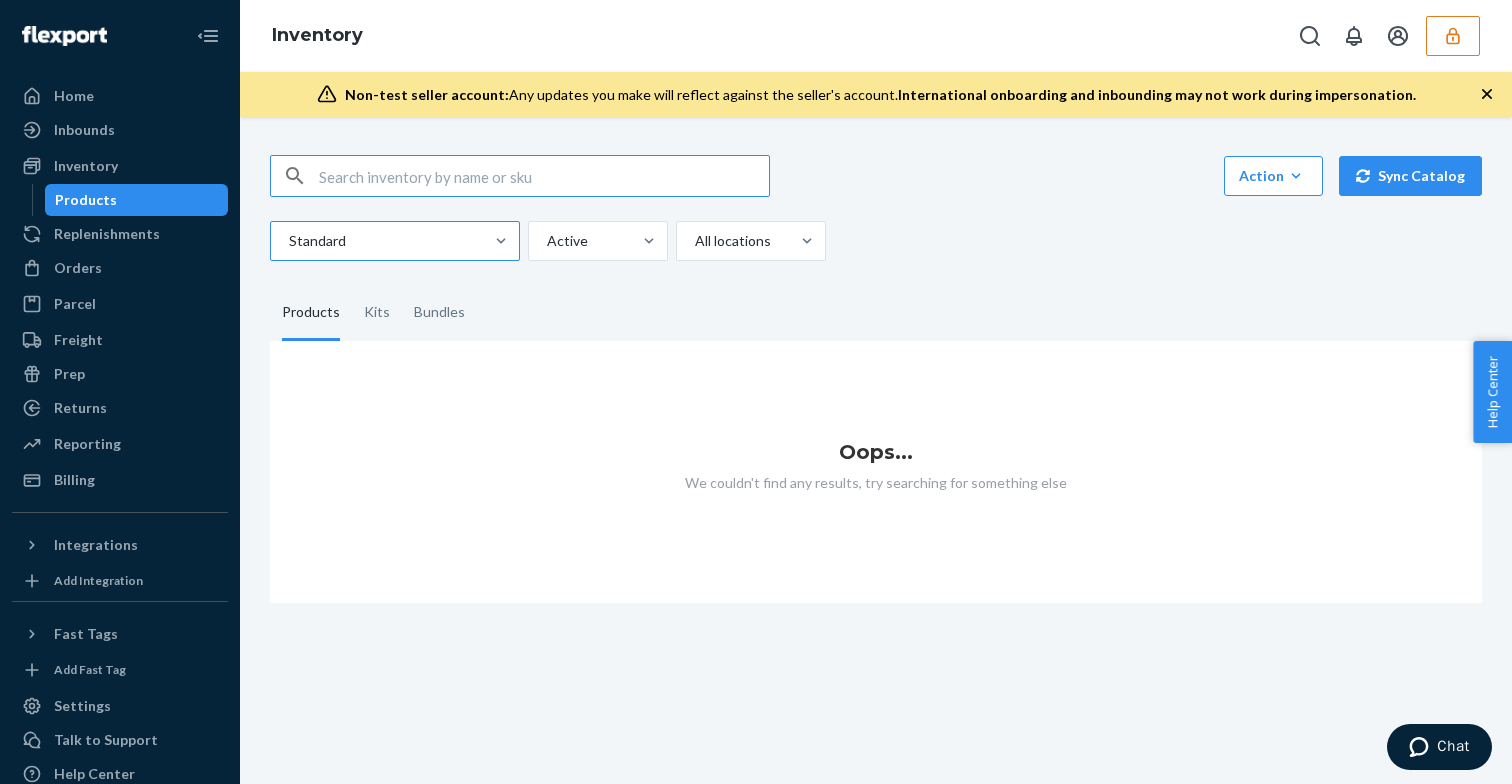 type 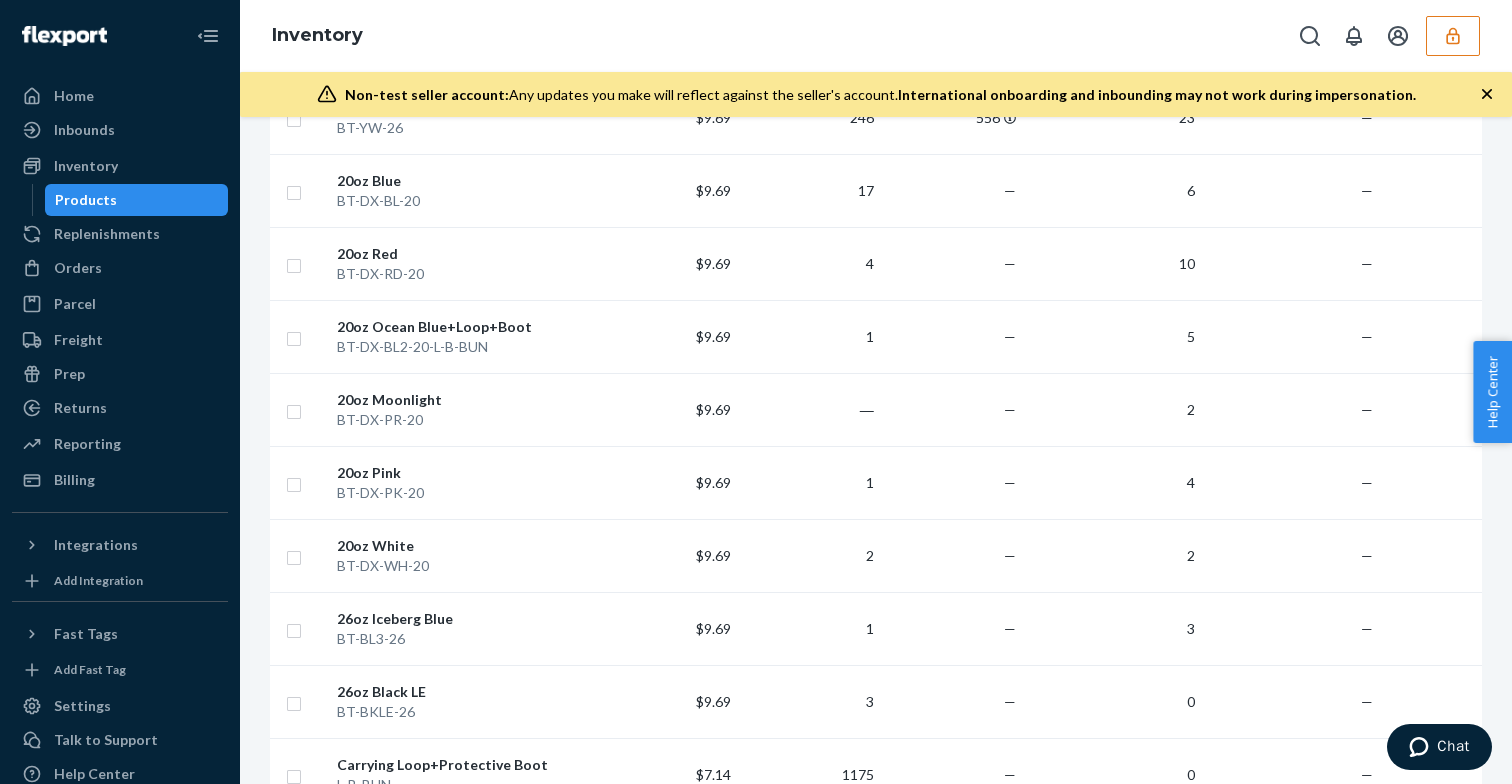 scroll, scrollTop: 1273, scrollLeft: 0, axis: vertical 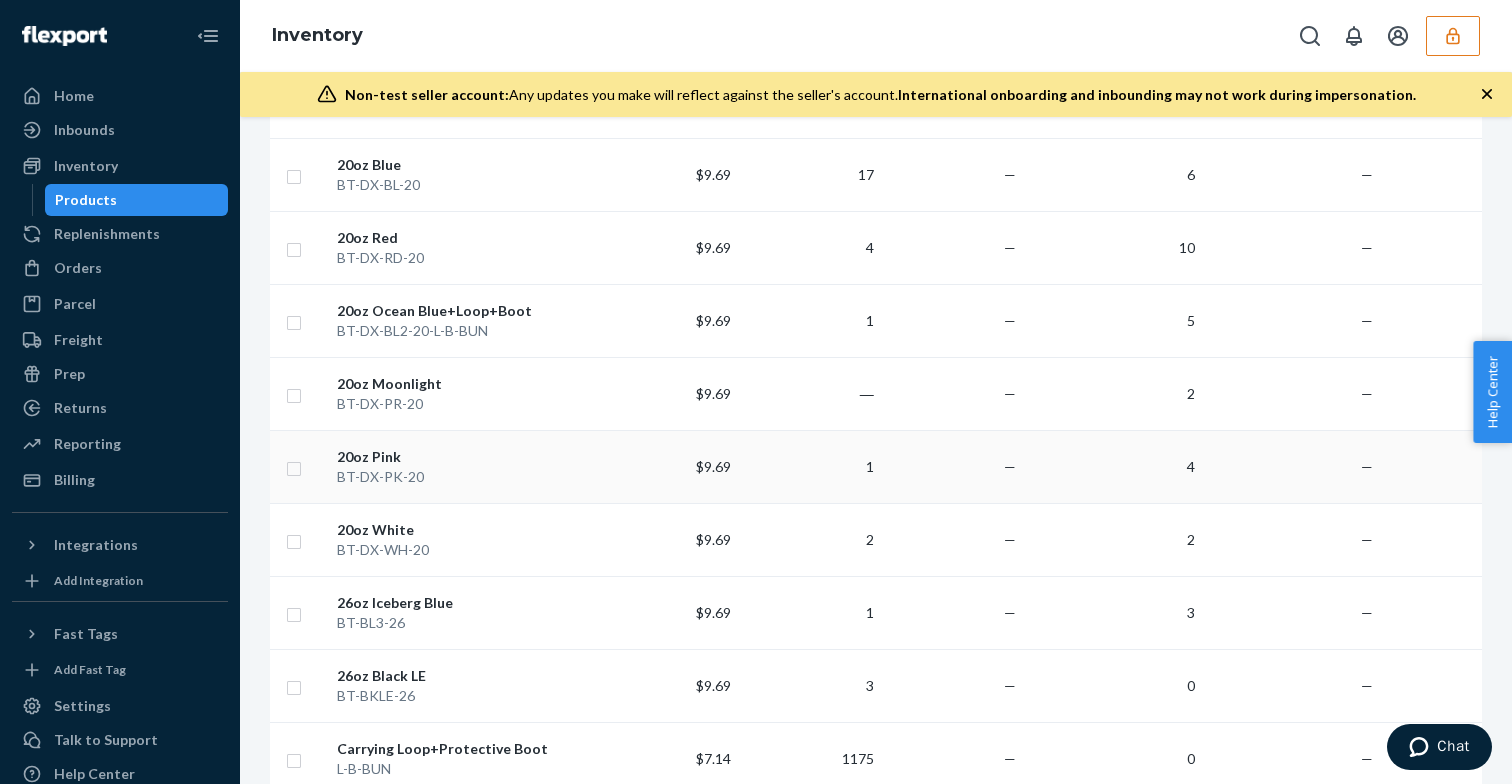 click on "BT-DX-PK-20" at bounding box center [462, 477] 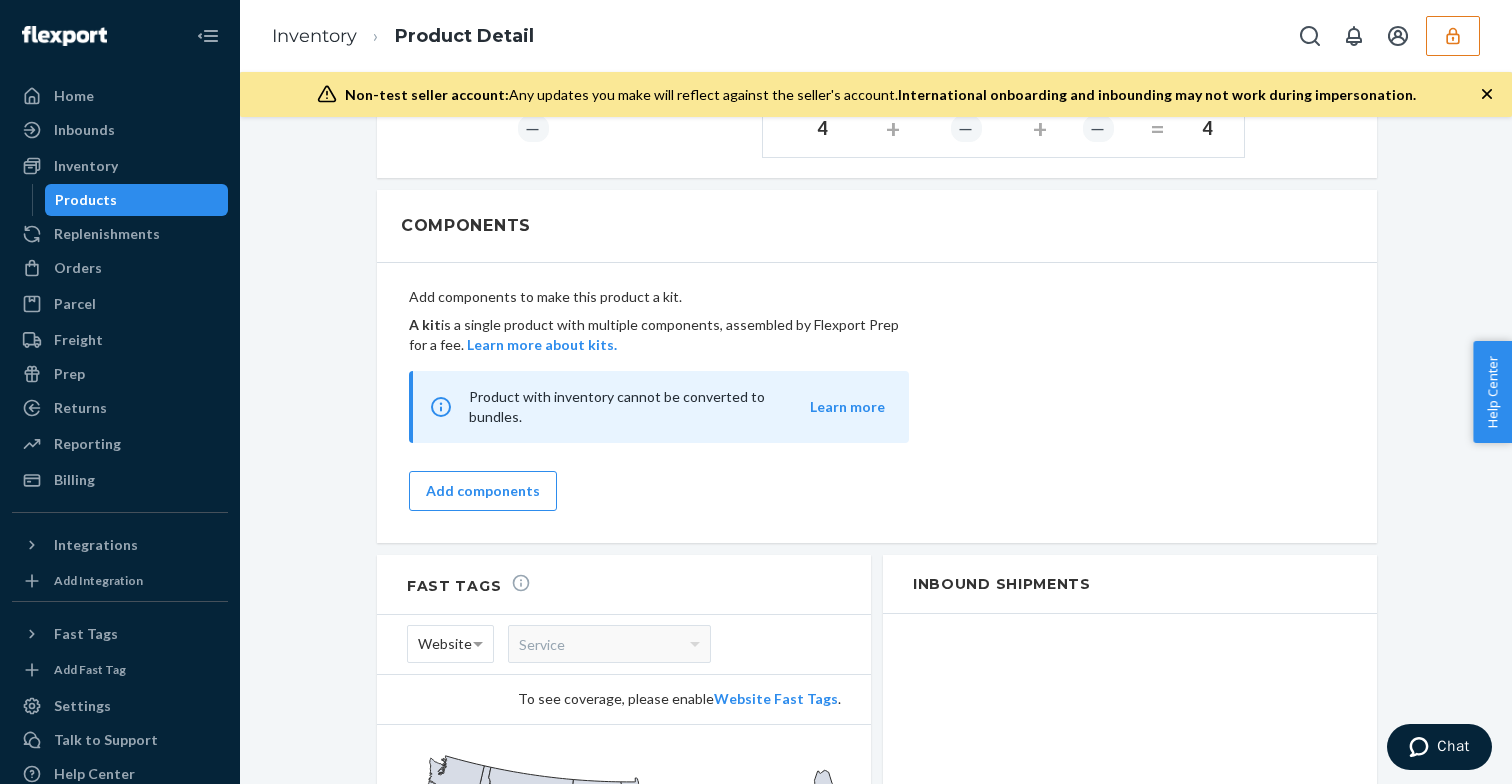 scroll, scrollTop: 1410, scrollLeft: 0, axis: vertical 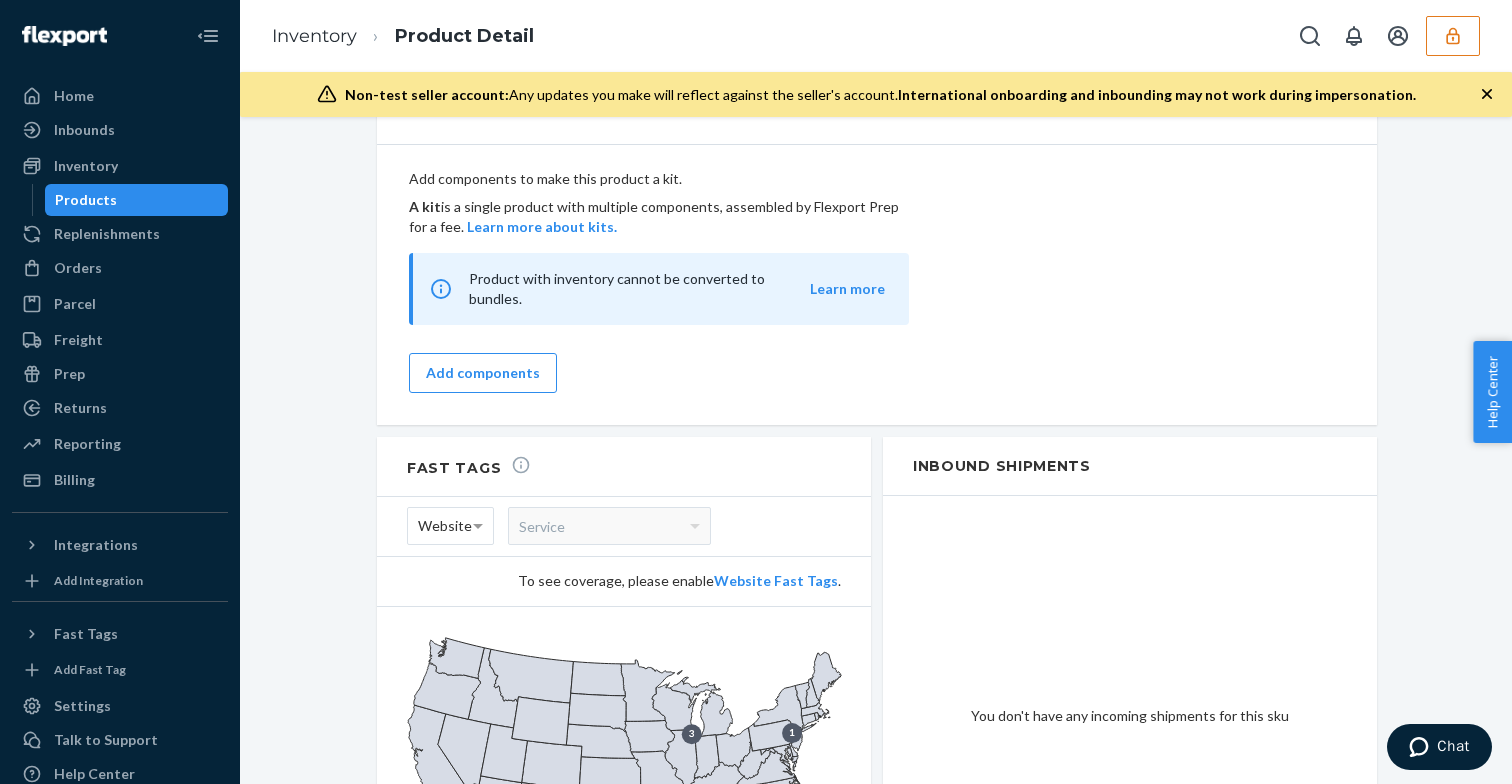 click 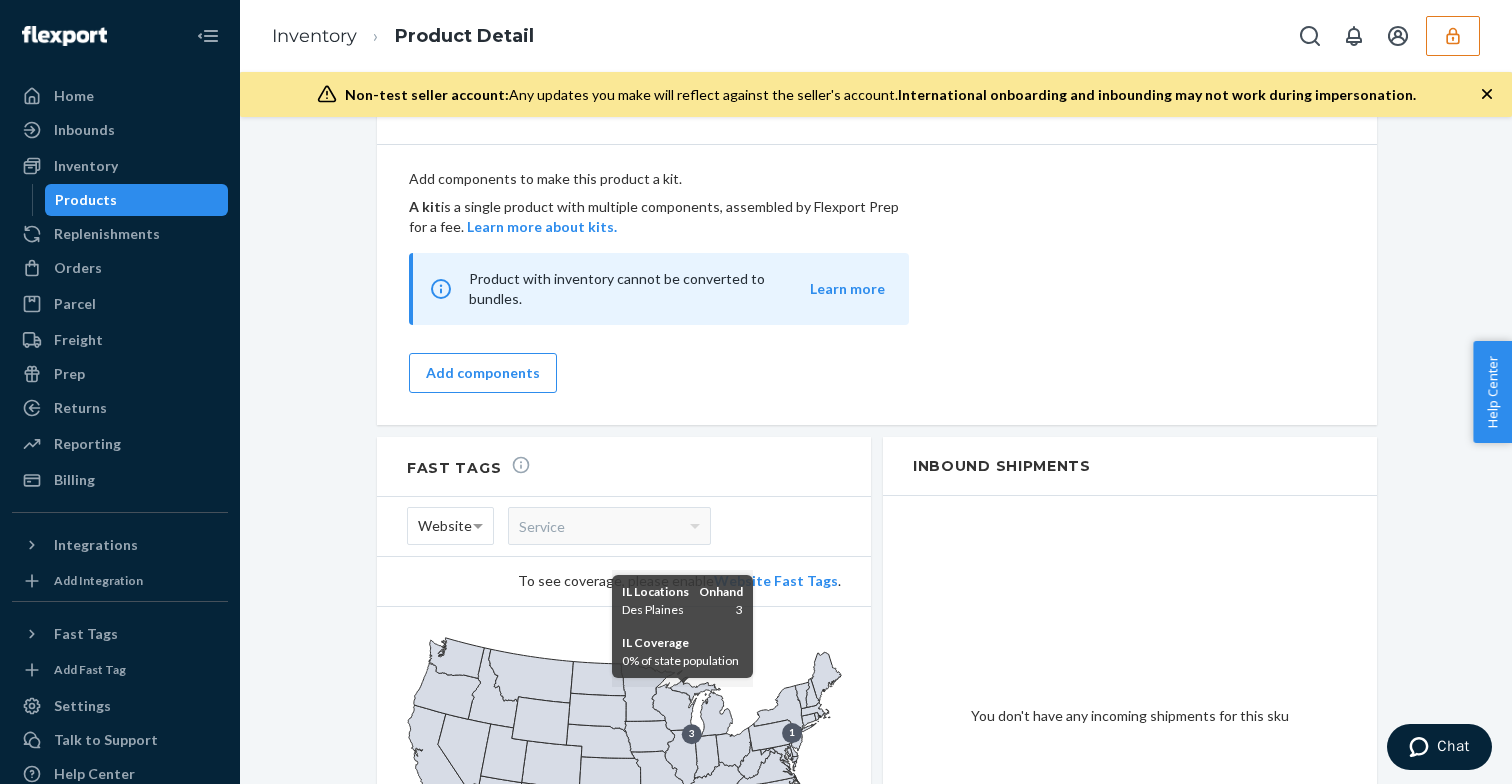 click 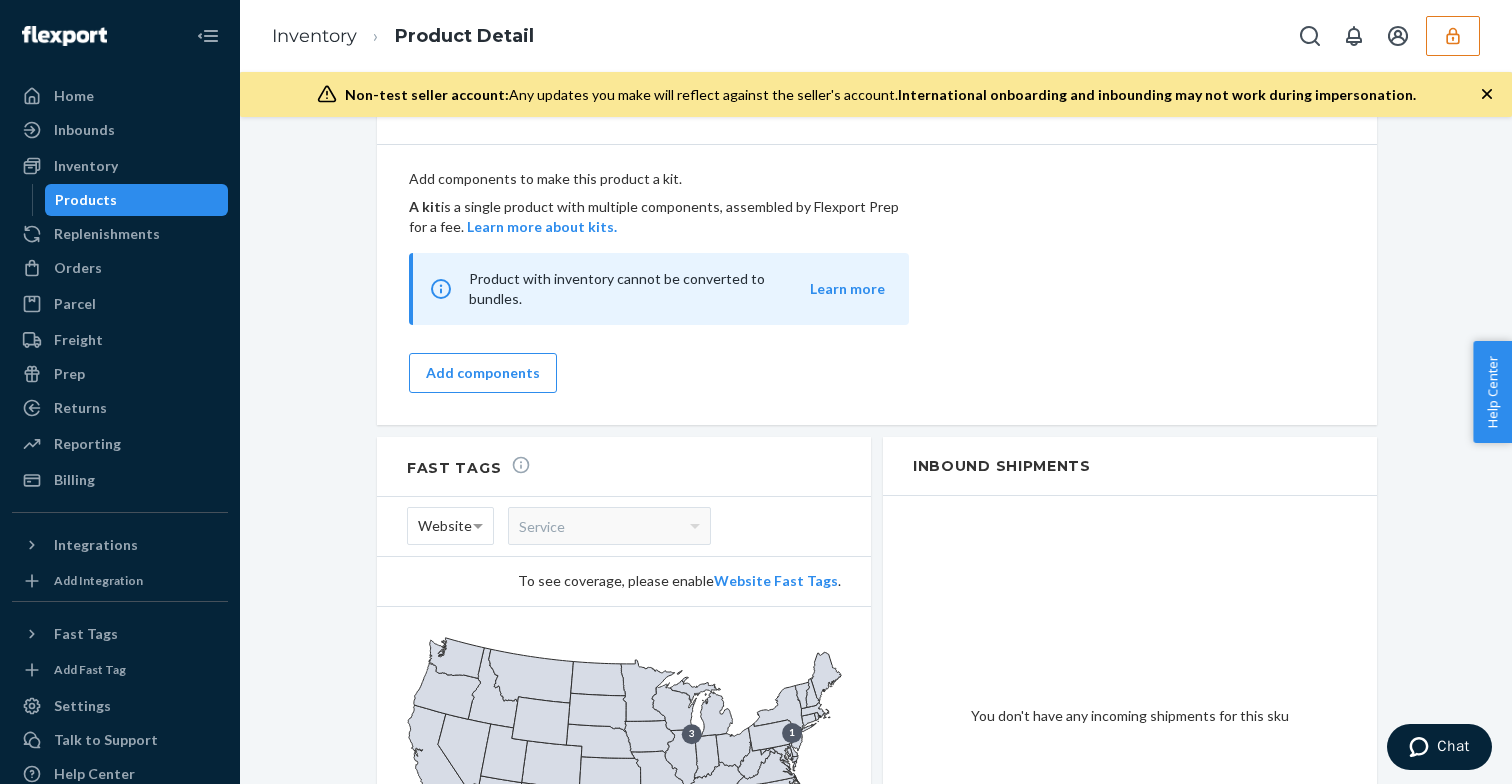 click 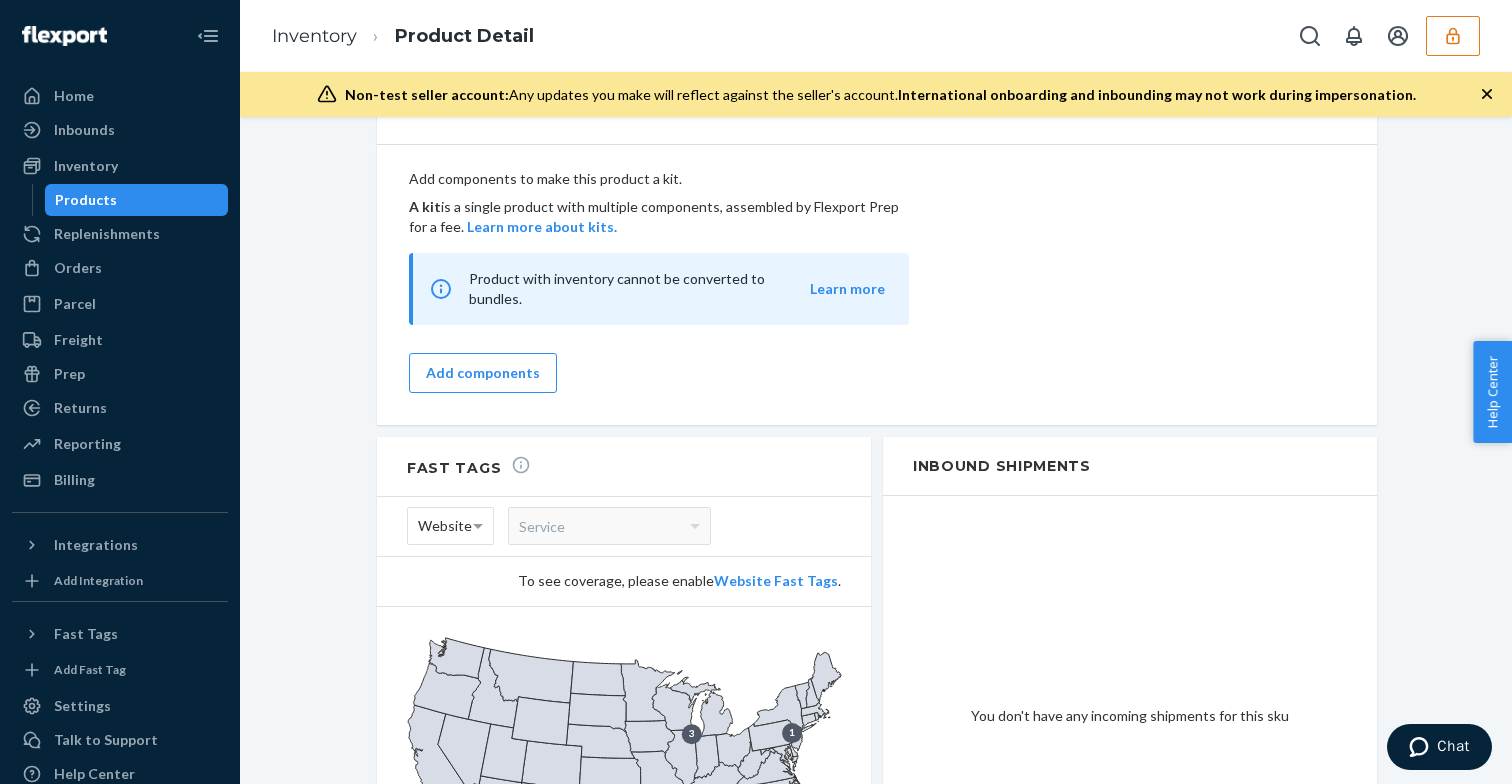 scroll, scrollTop: 1421, scrollLeft: 0, axis: vertical 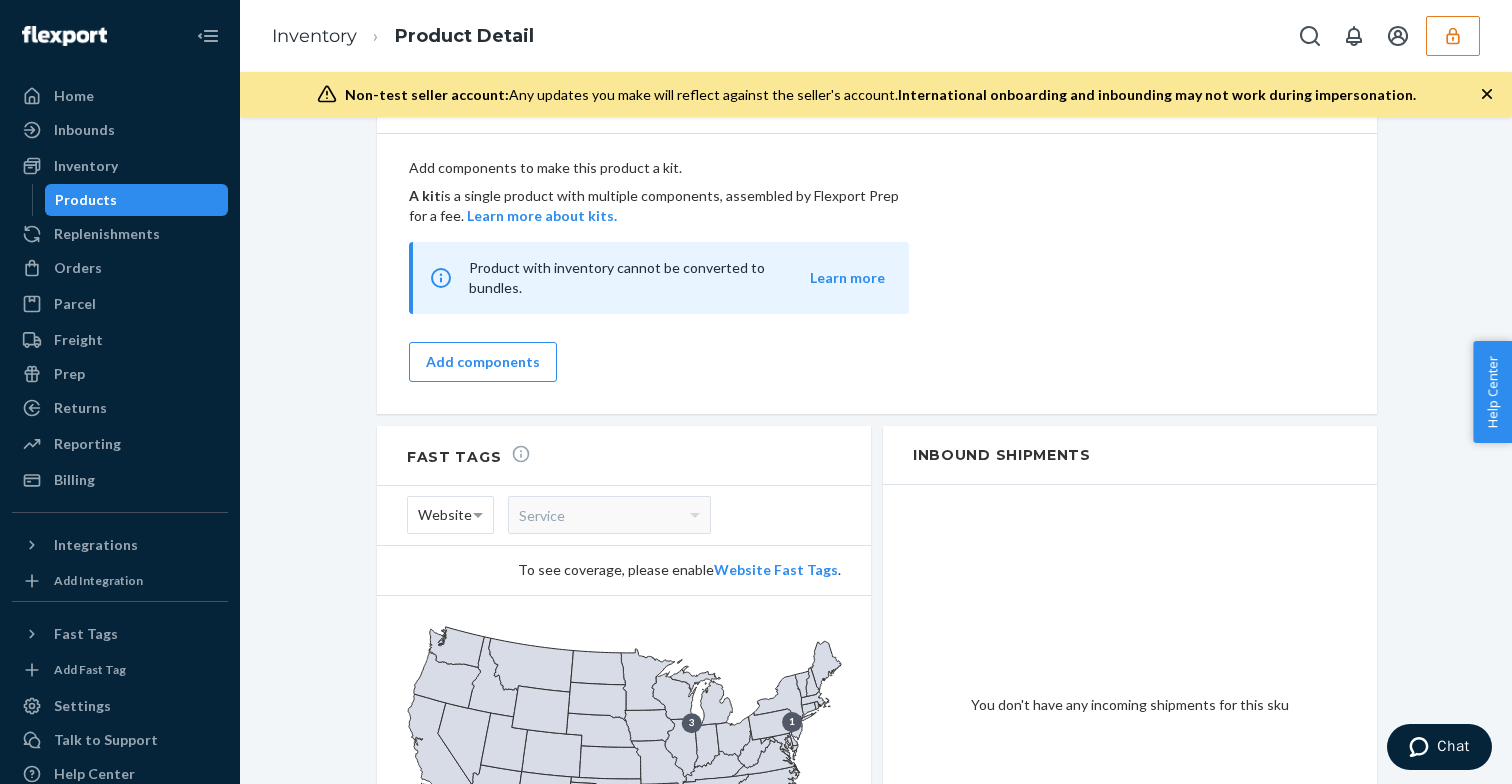 click on "1 3" 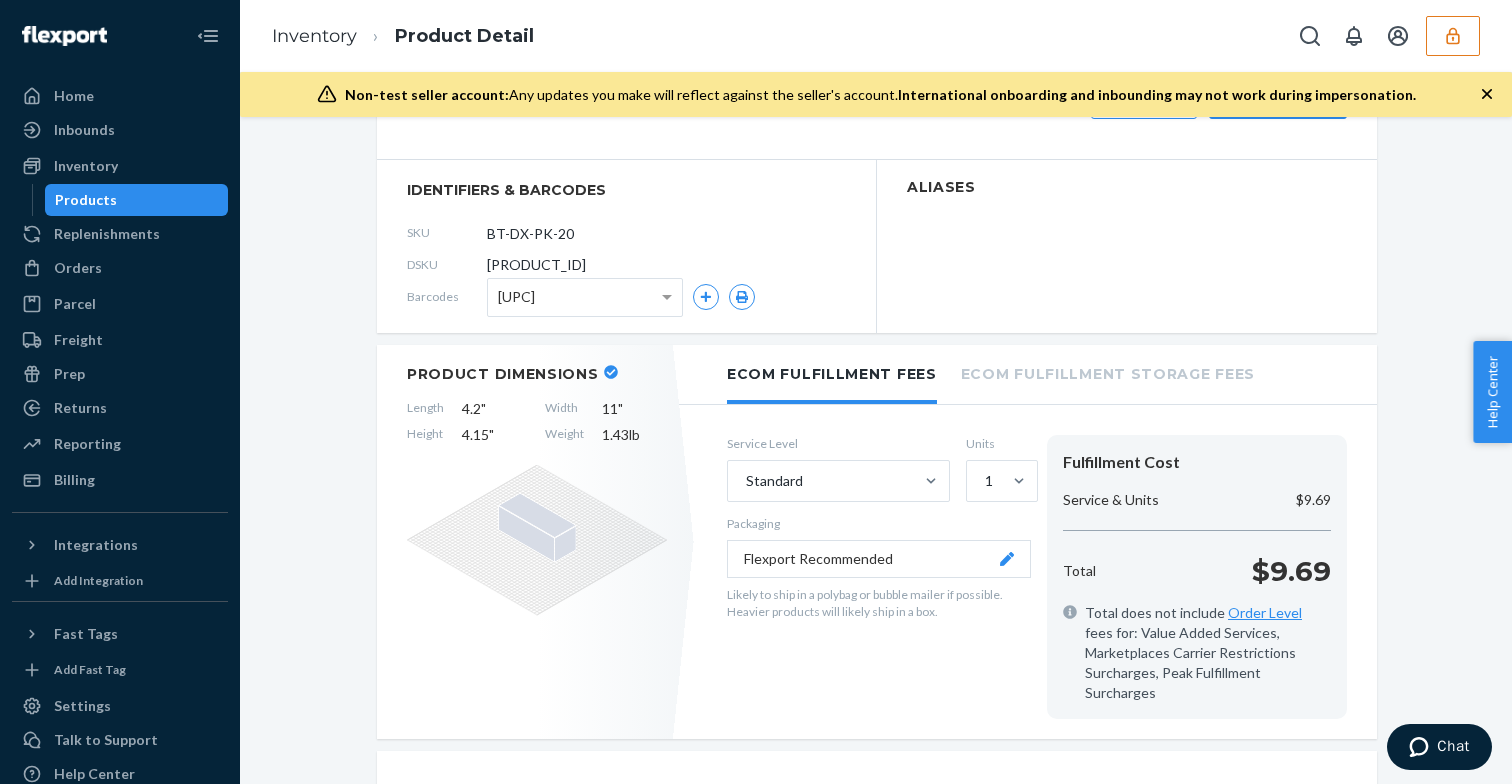 scroll, scrollTop: 0, scrollLeft: 0, axis: both 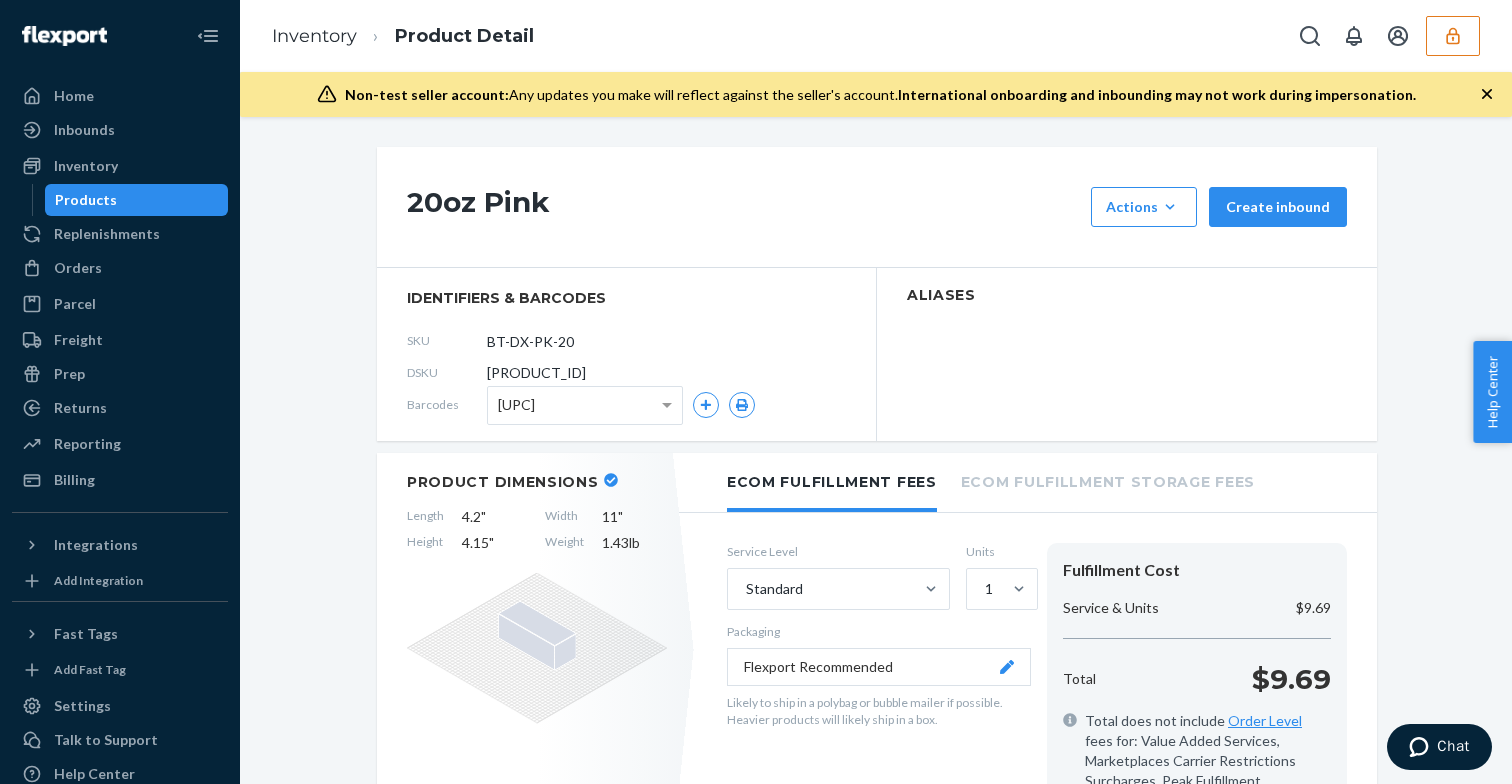 click on "D9HUF83SB93" at bounding box center [536, 373] 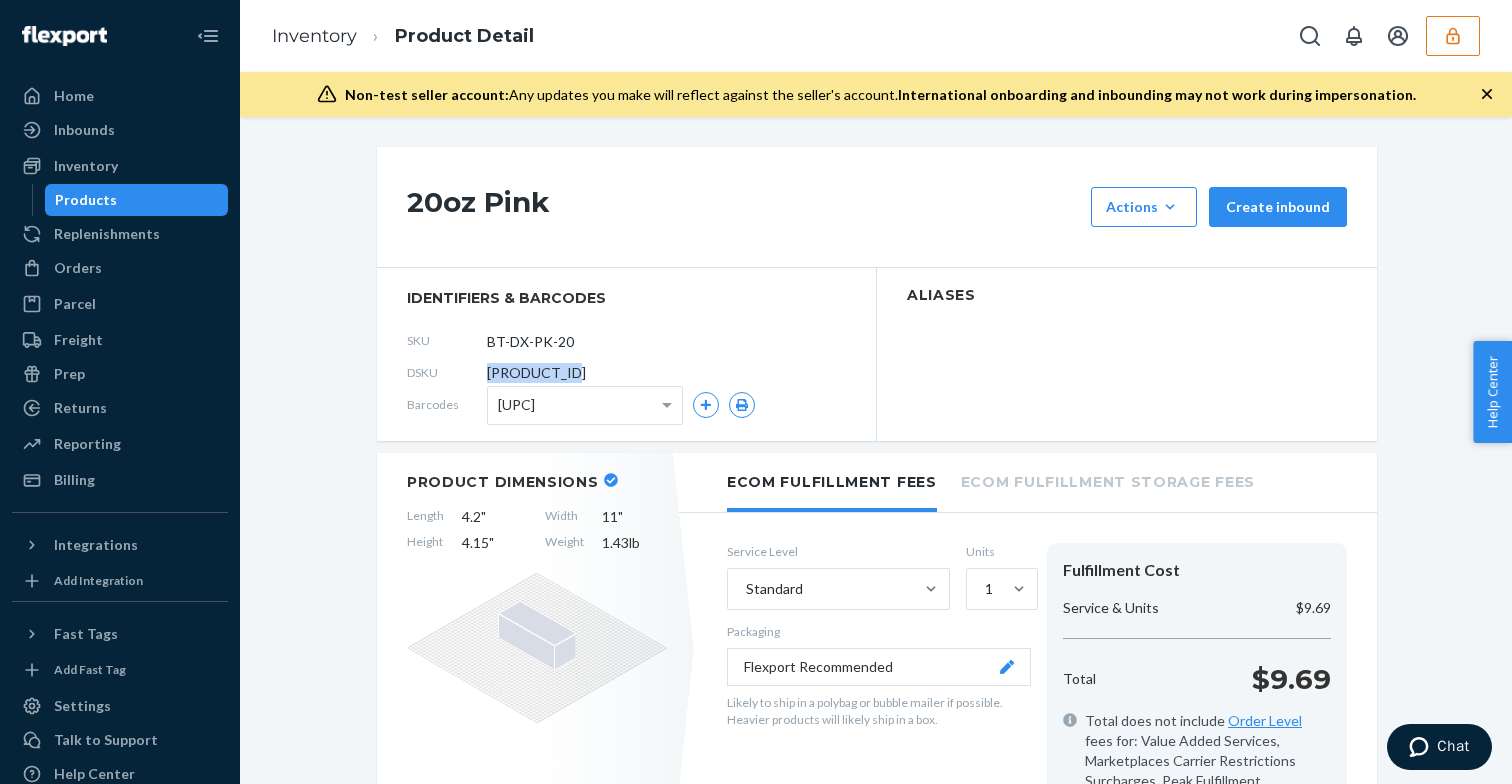click on "D9HUF83SB93" at bounding box center [536, 373] 